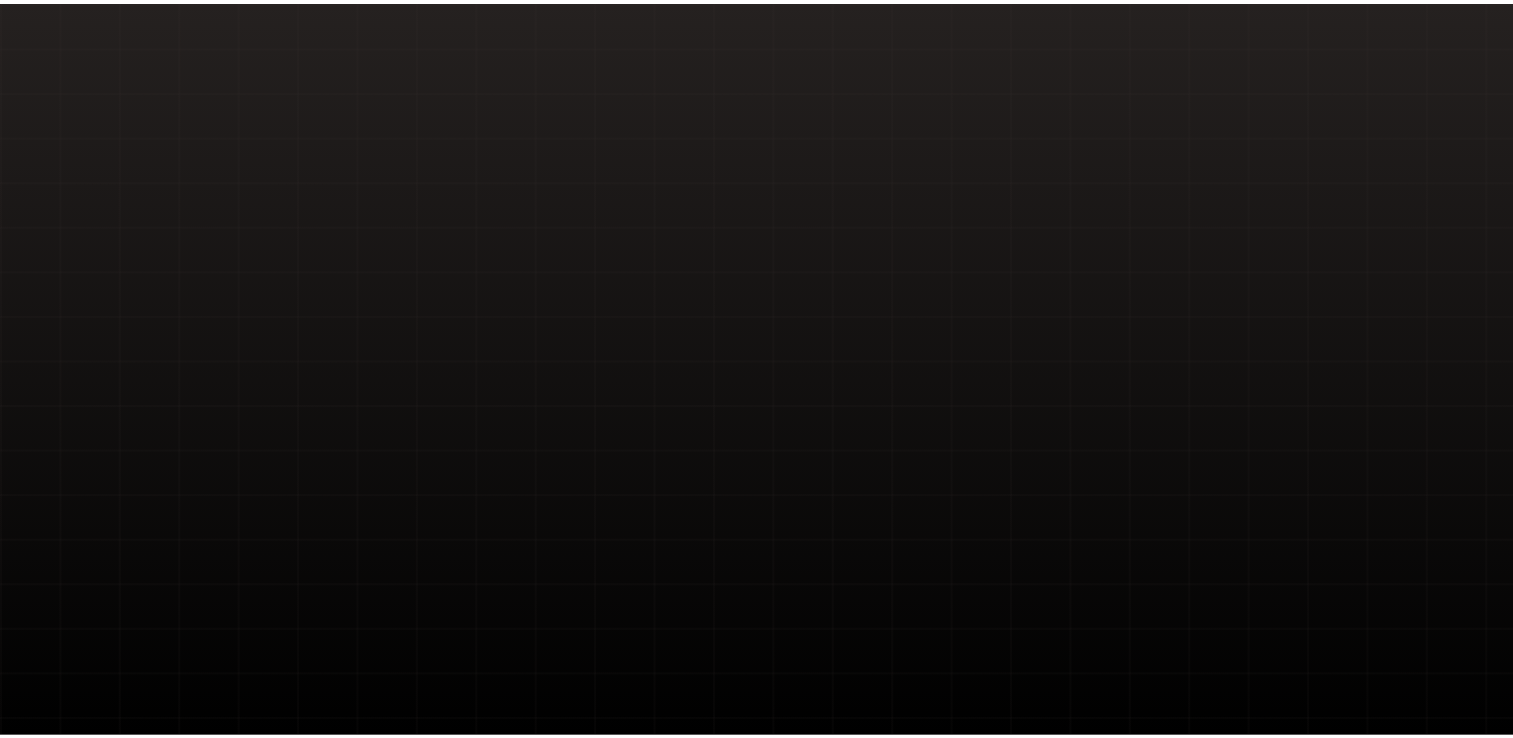scroll, scrollTop: 0, scrollLeft: 0, axis: both 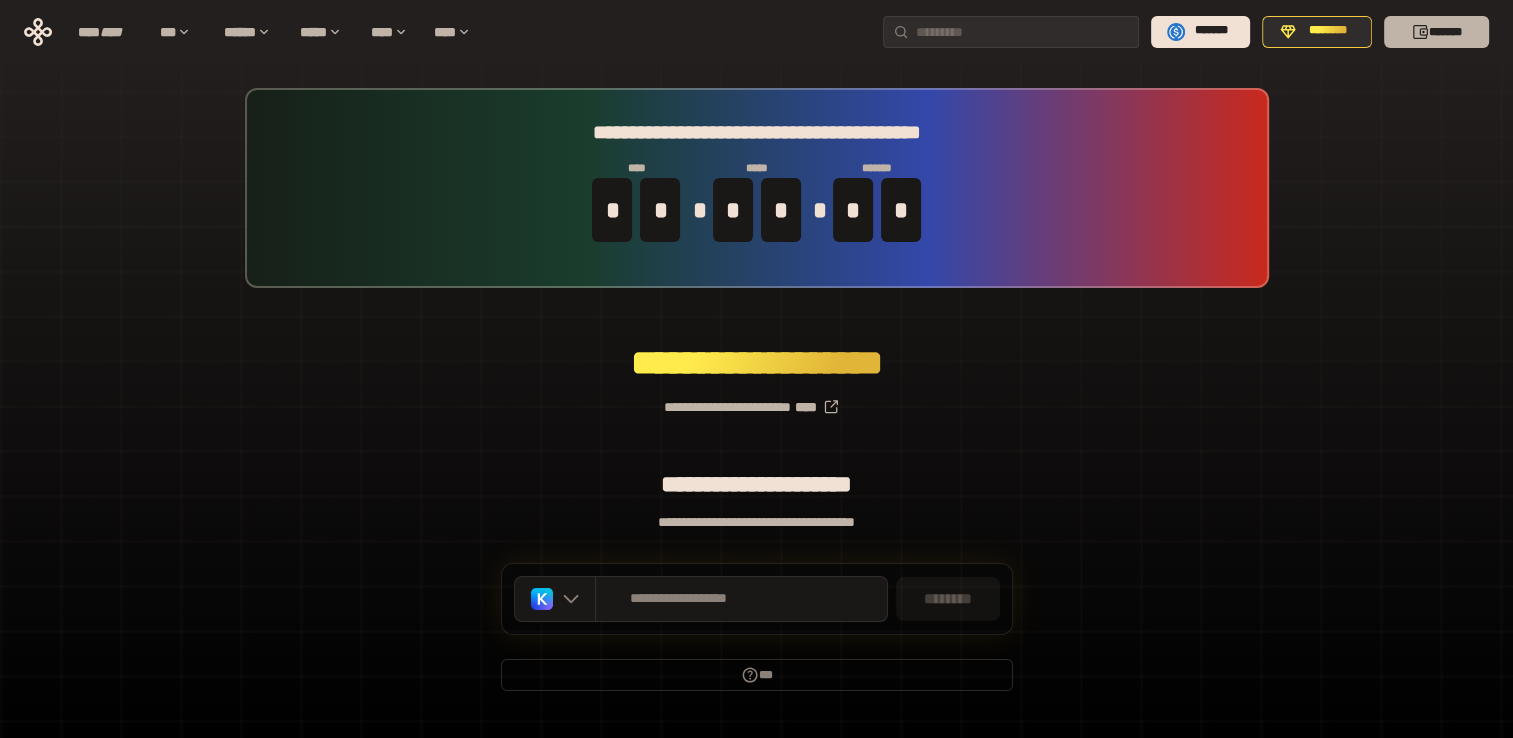 click 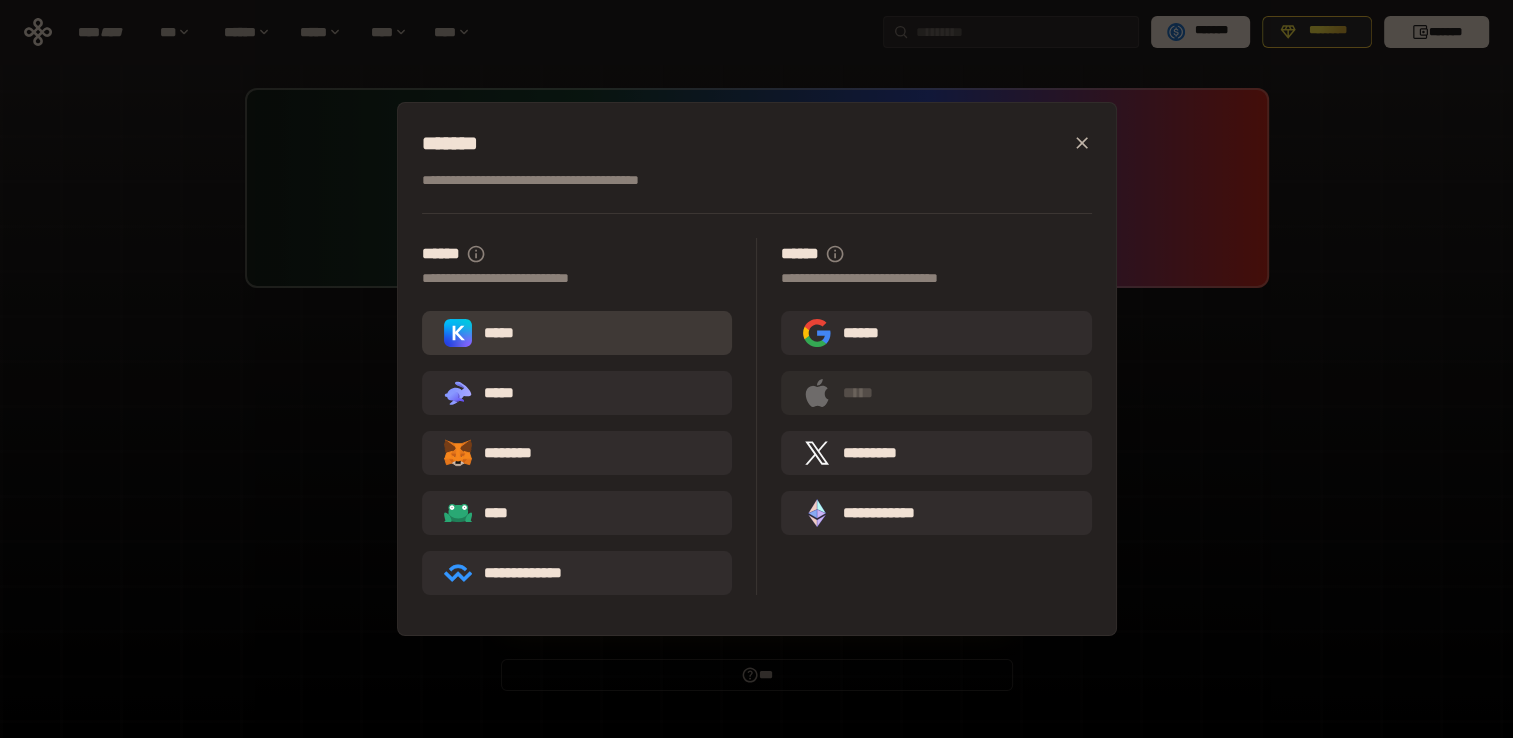 click on "*****" at bounding box center (577, 333) 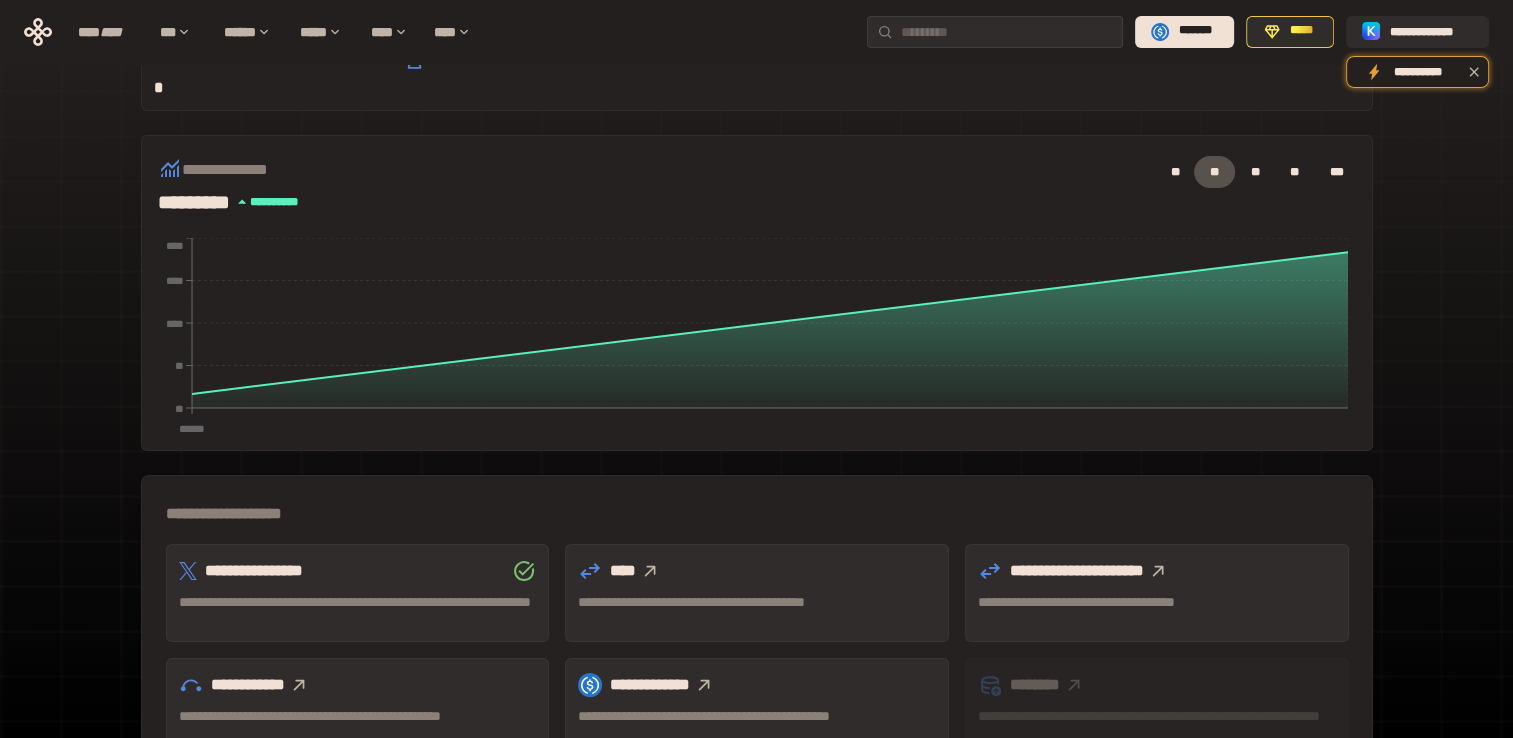 scroll, scrollTop: 272, scrollLeft: 0, axis: vertical 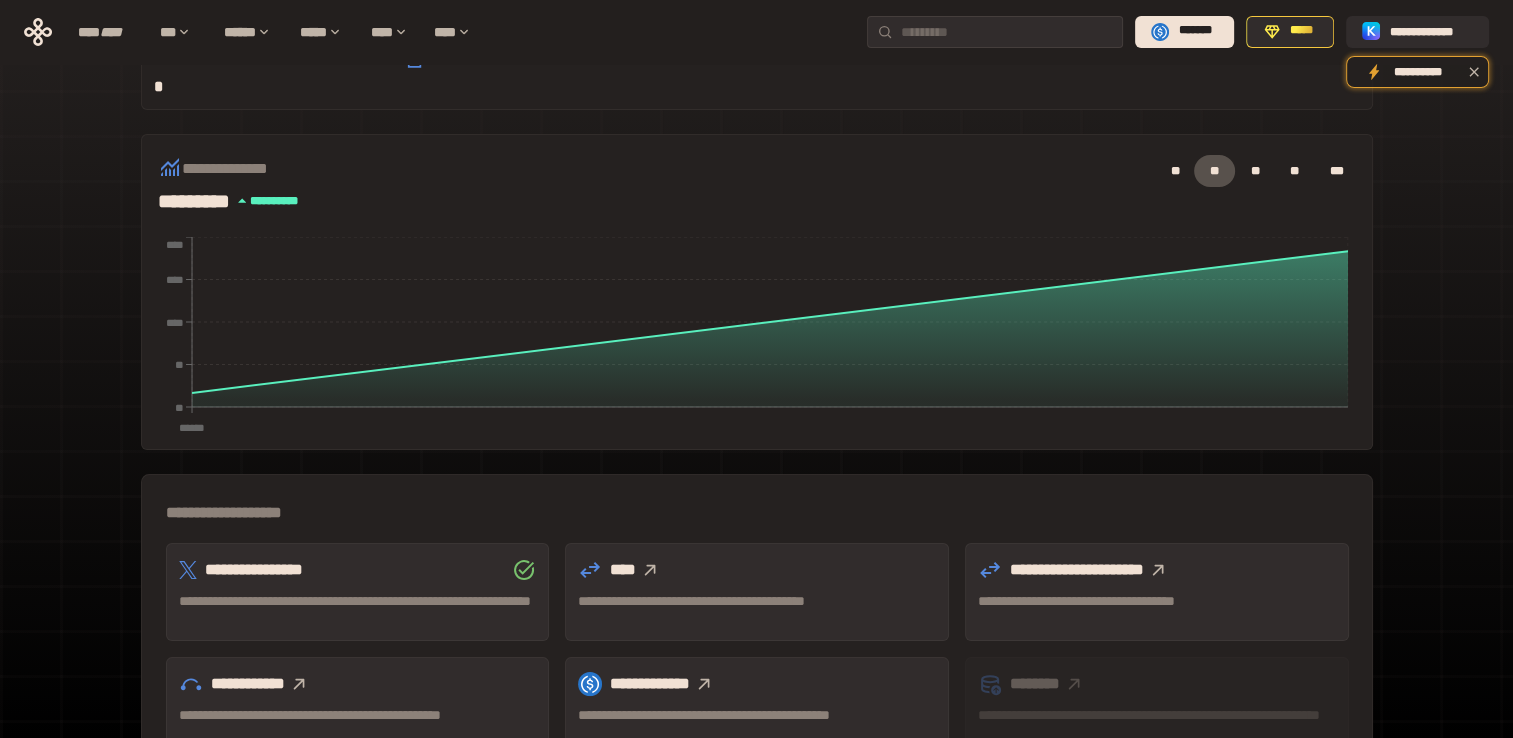 click 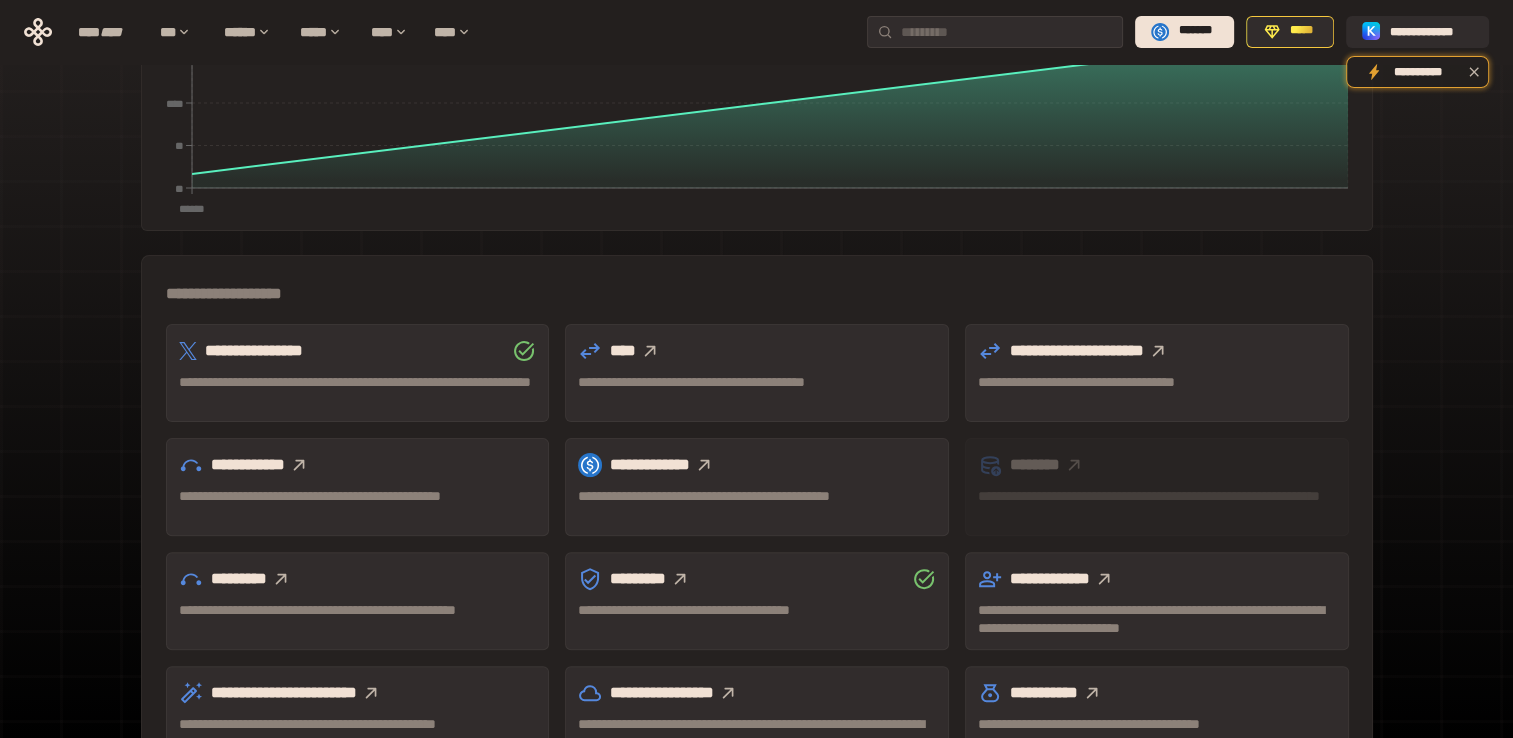 scroll, scrollTop: 489, scrollLeft: 0, axis: vertical 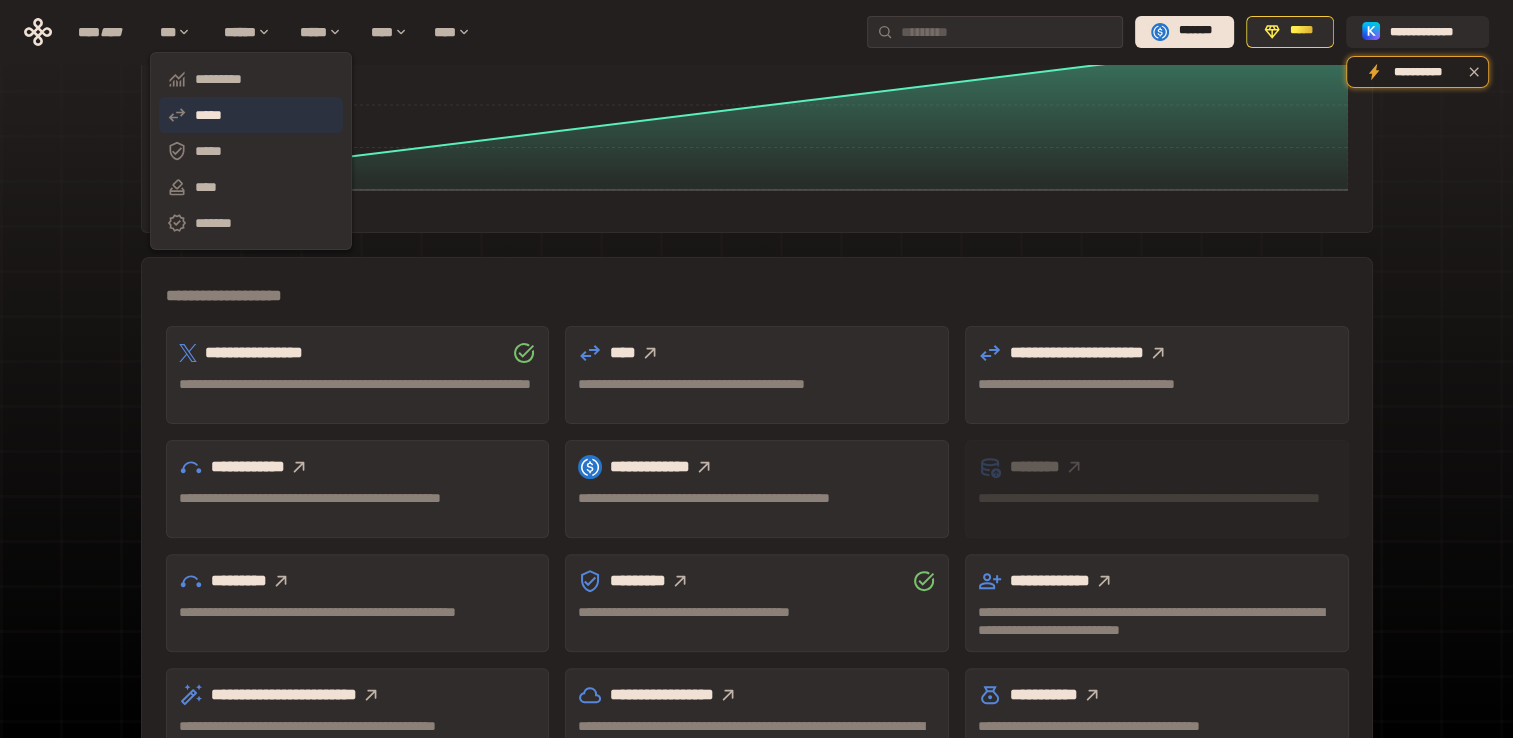 click on "*****" at bounding box center [251, 115] 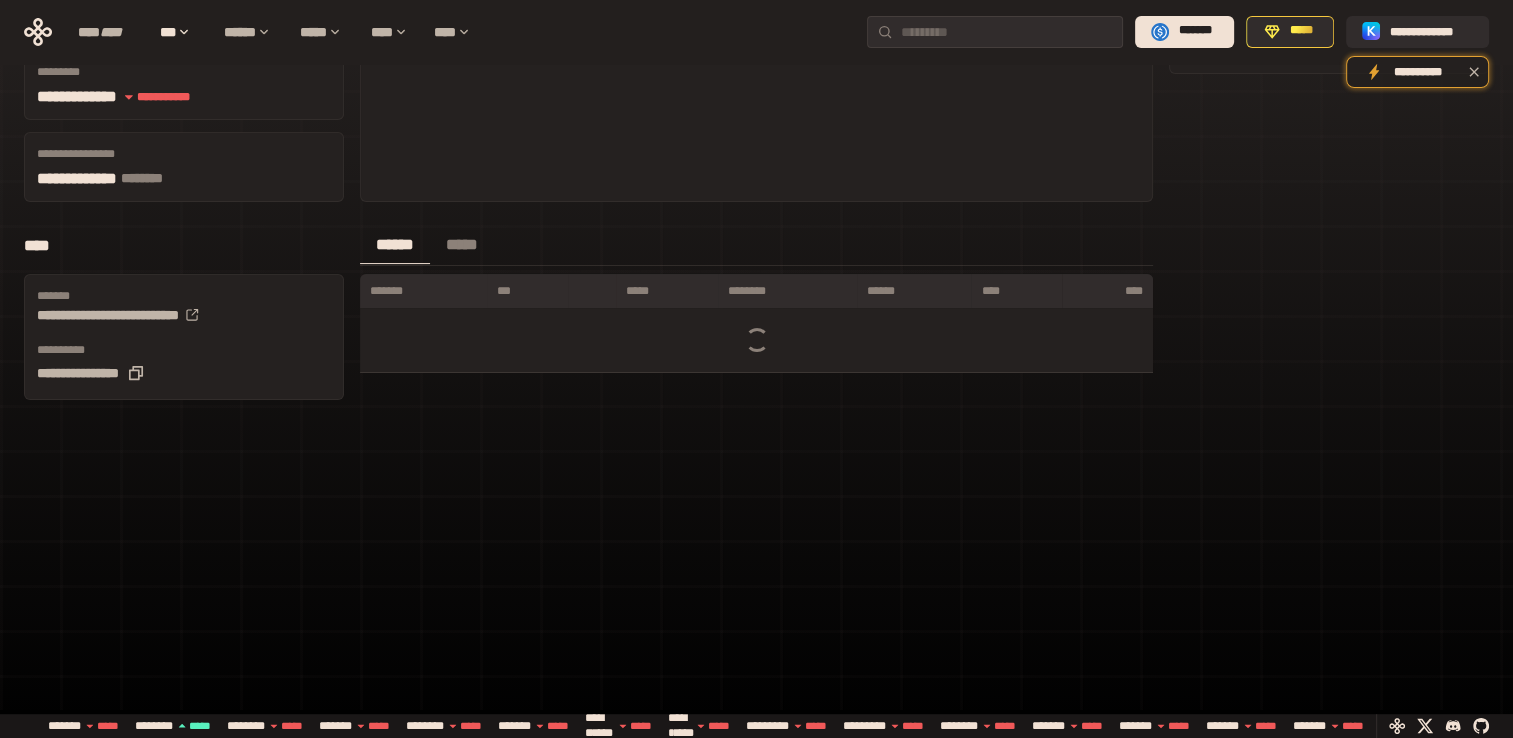 scroll, scrollTop: 393, scrollLeft: 0, axis: vertical 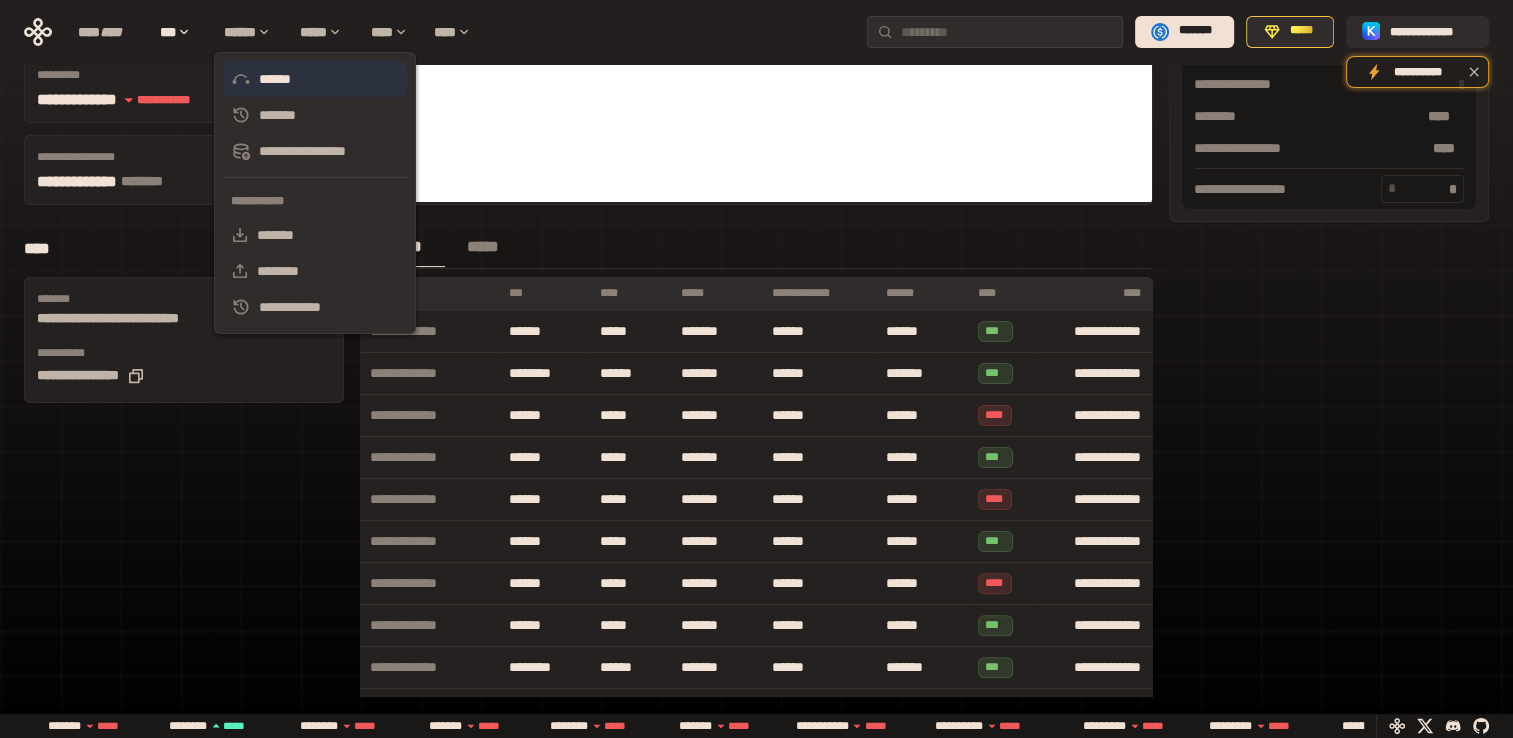 click on "******" at bounding box center [315, 79] 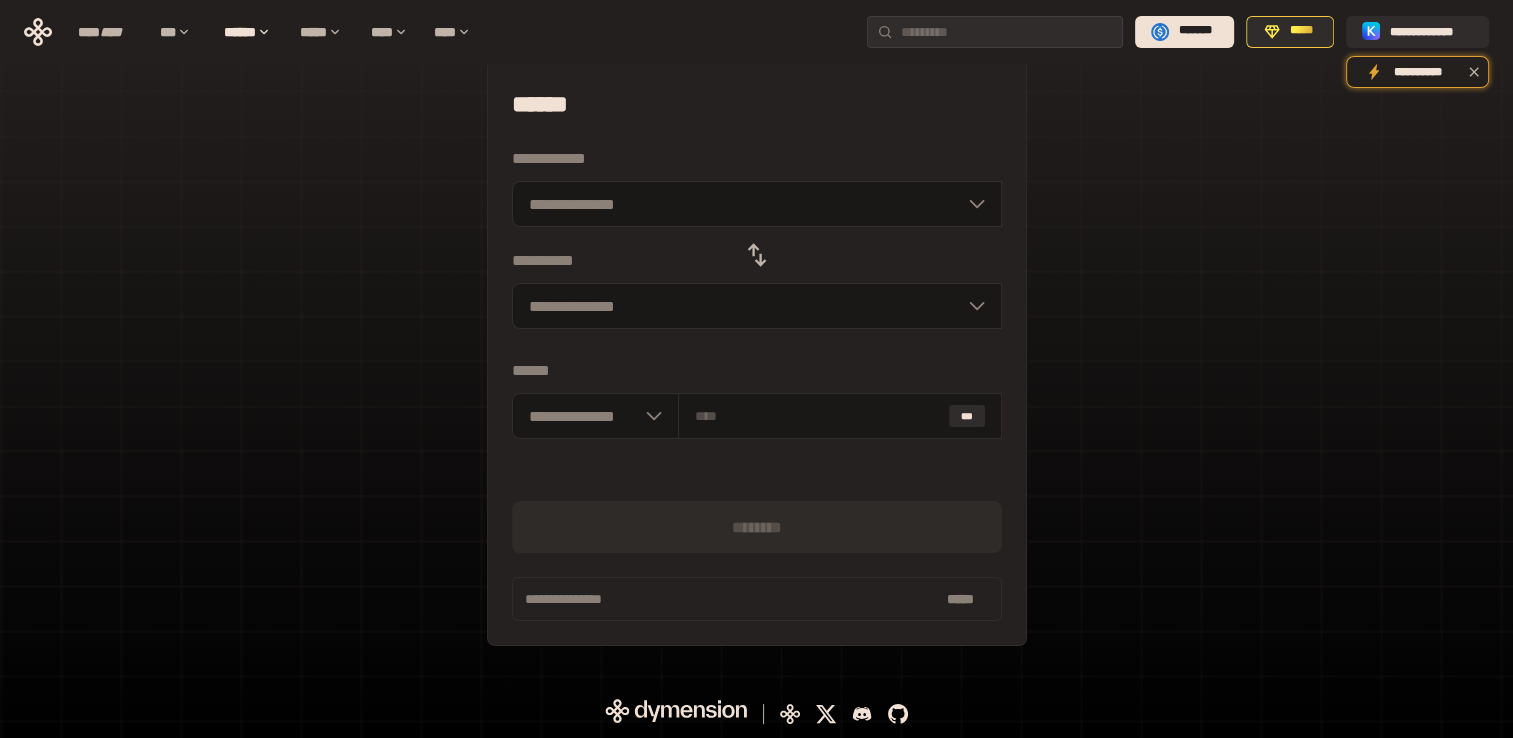 scroll, scrollTop: 0, scrollLeft: 0, axis: both 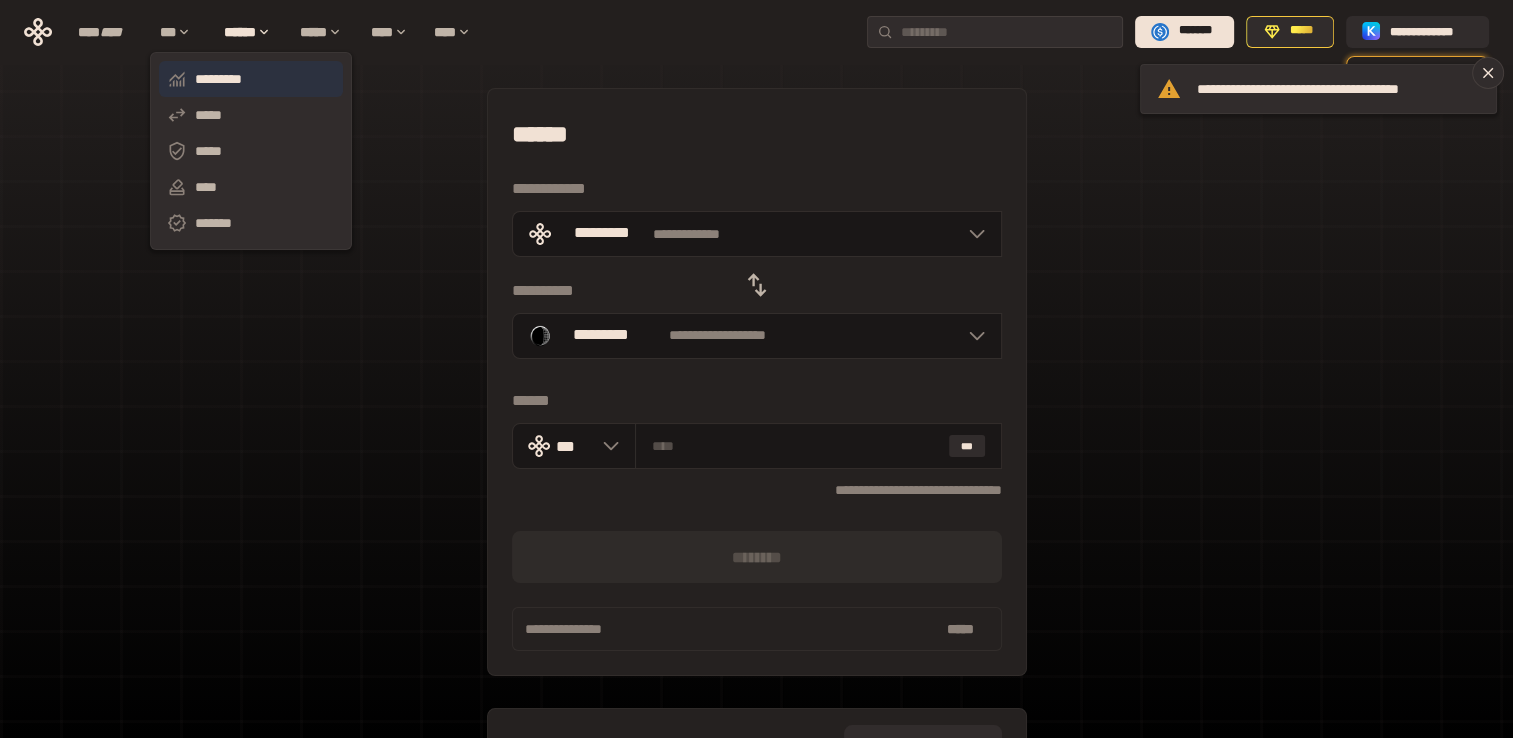 click on "*********" at bounding box center [251, 79] 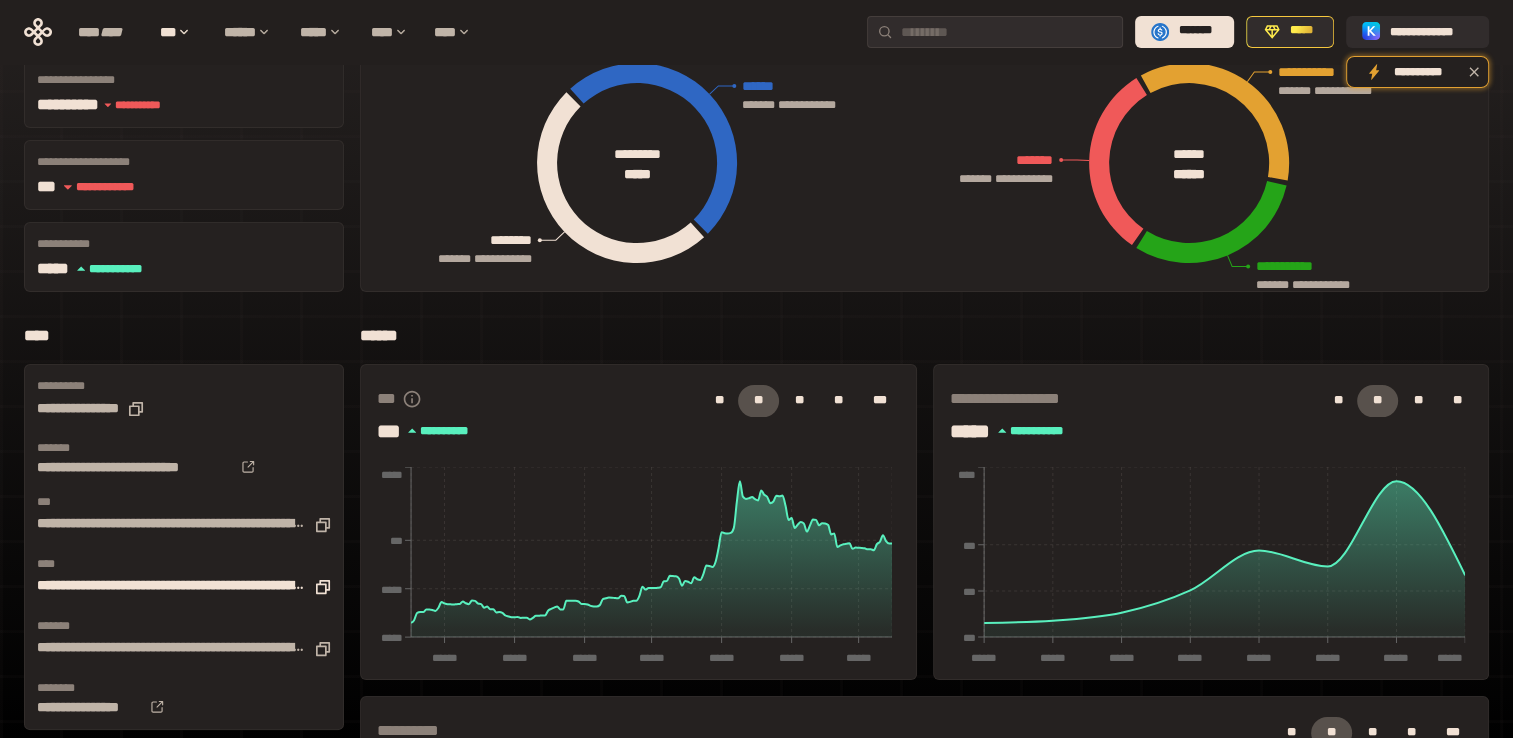 scroll, scrollTop: 211, scrollLeft: 0, axis: vertical 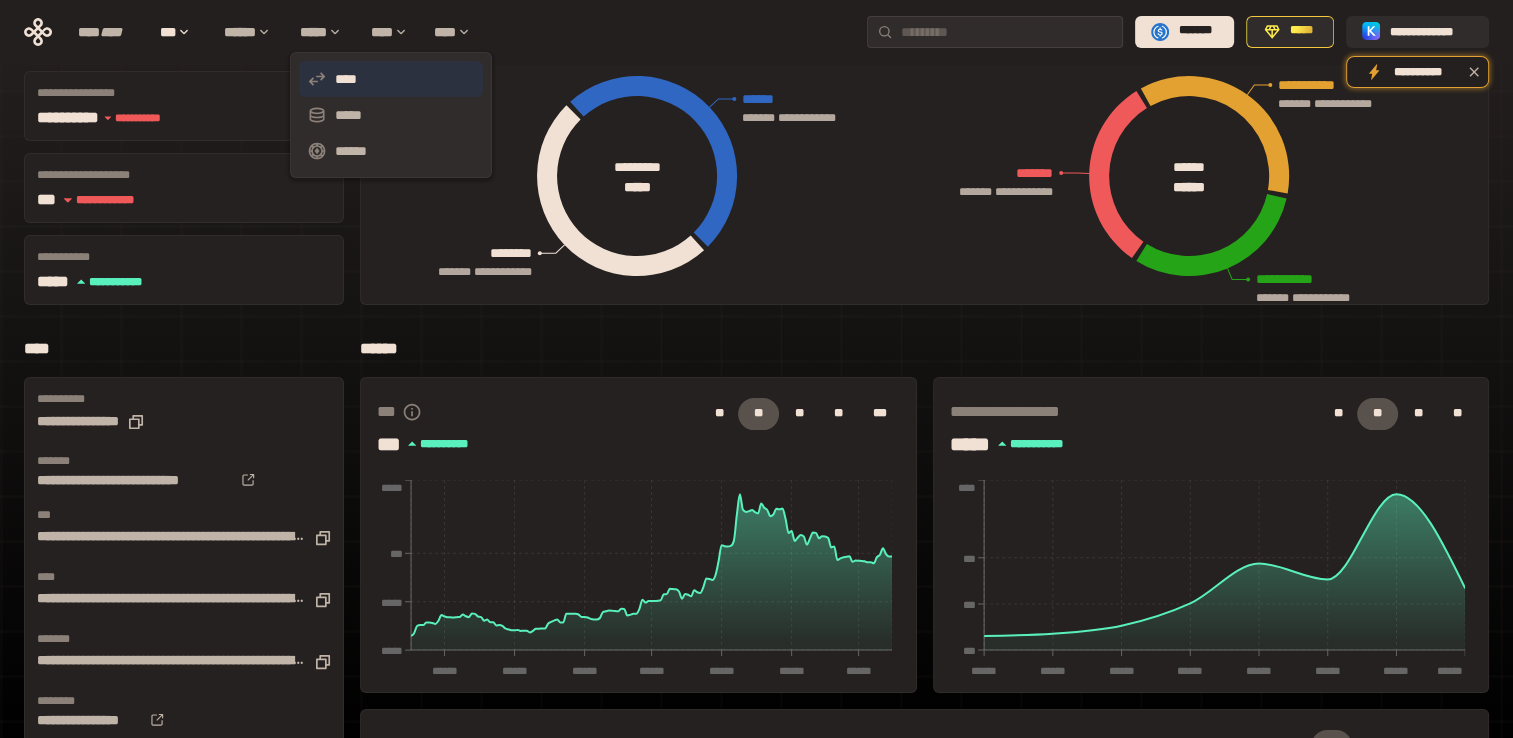 click on "****" at bounding box center [391, 79] 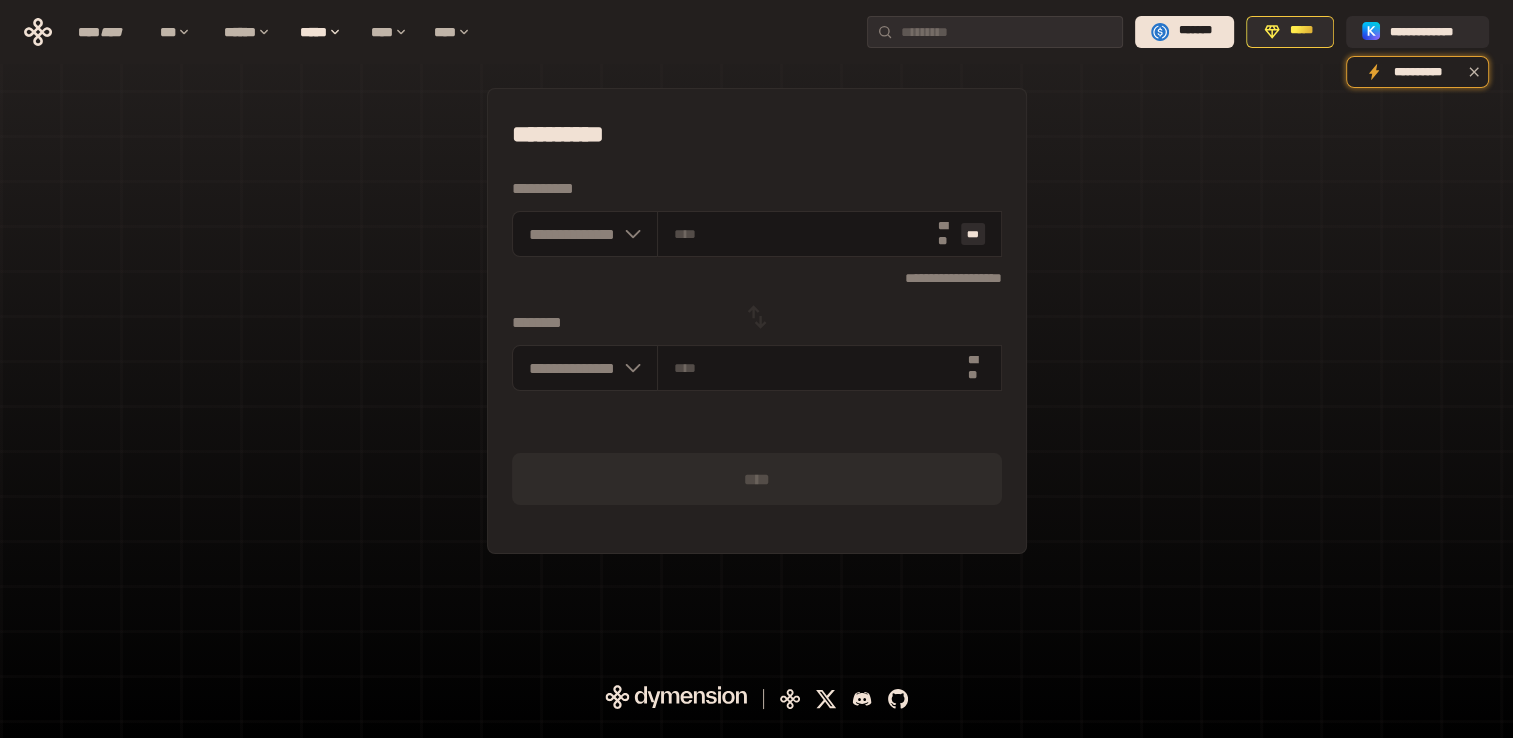 scroll, scrollTop: 0, scrollLeft: 0, axis: both 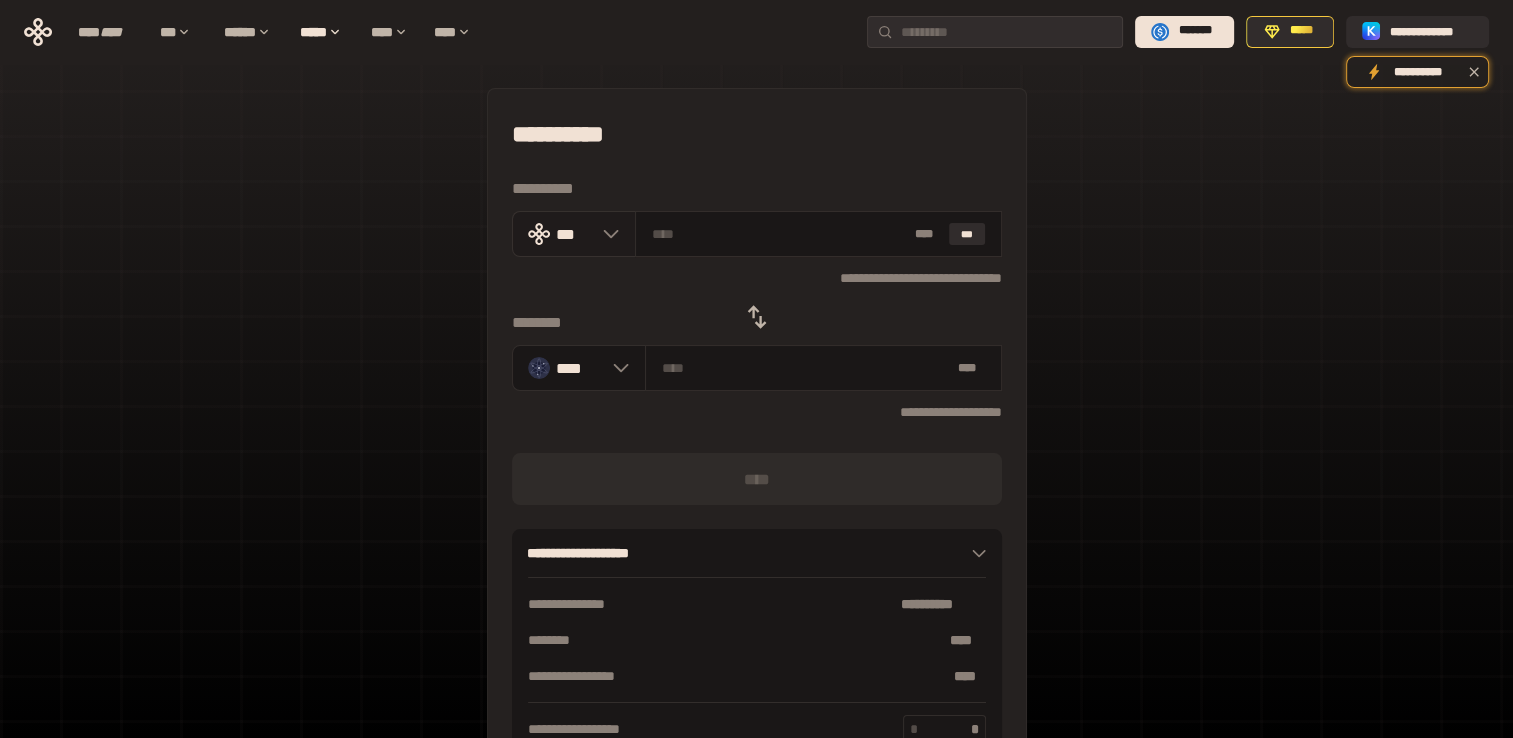 click 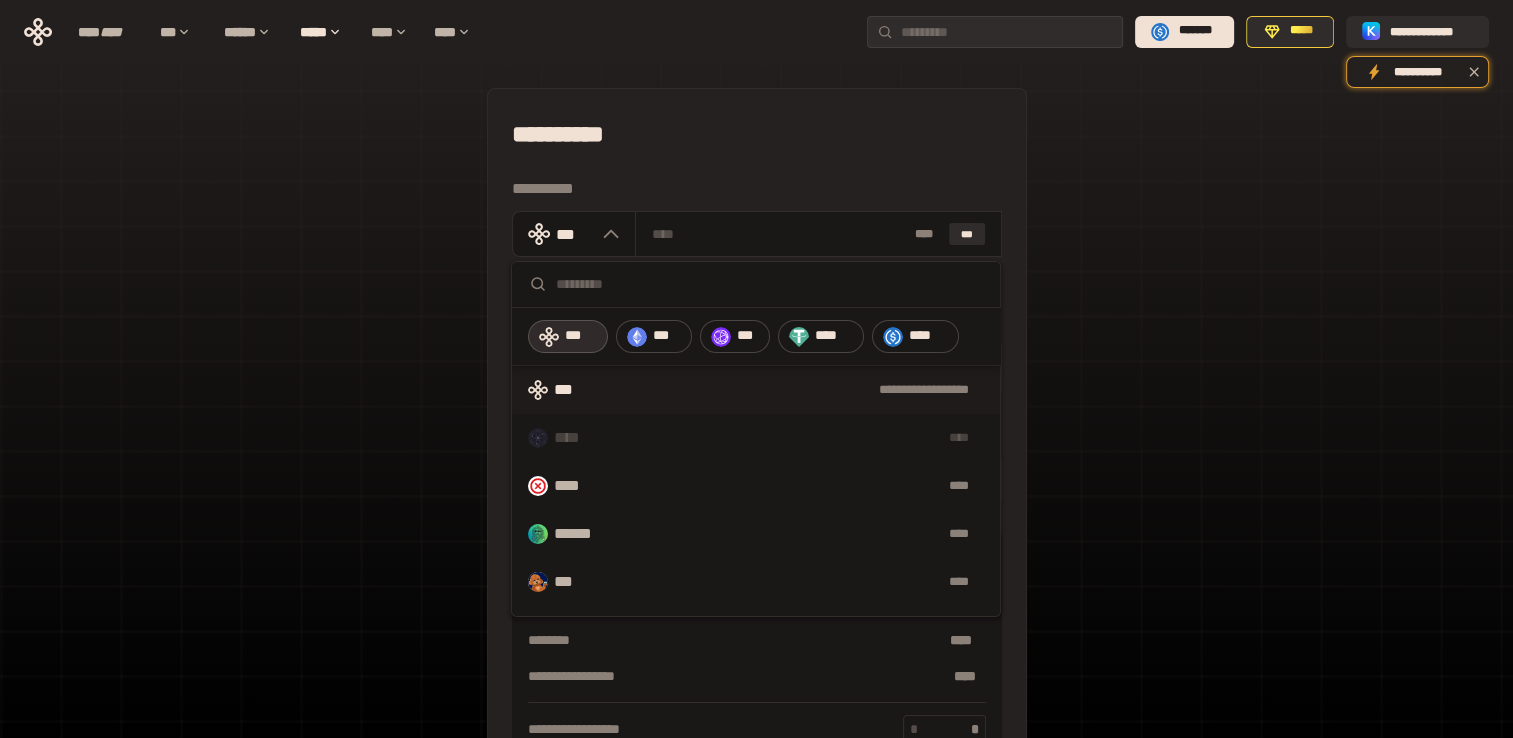 type 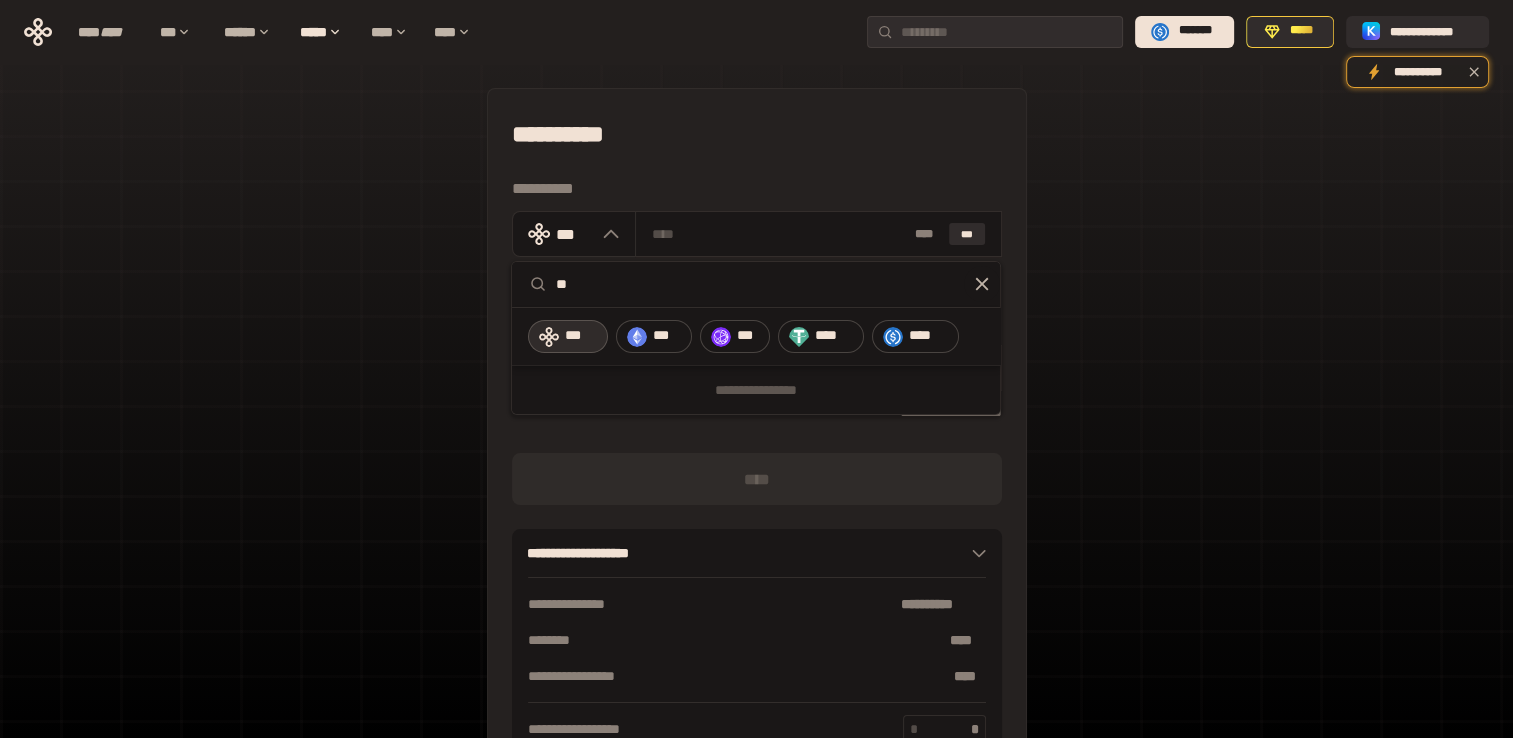 type on "*" 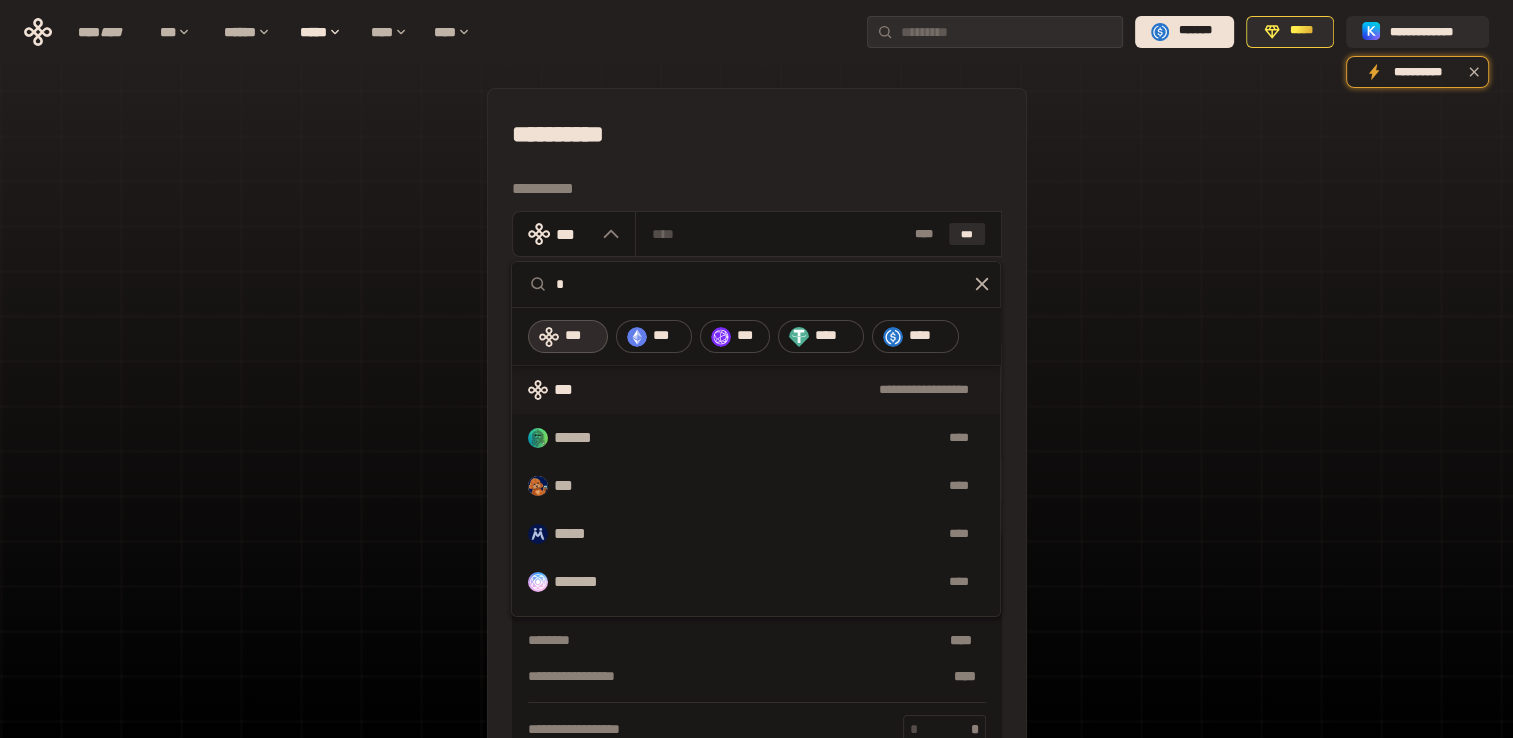 type 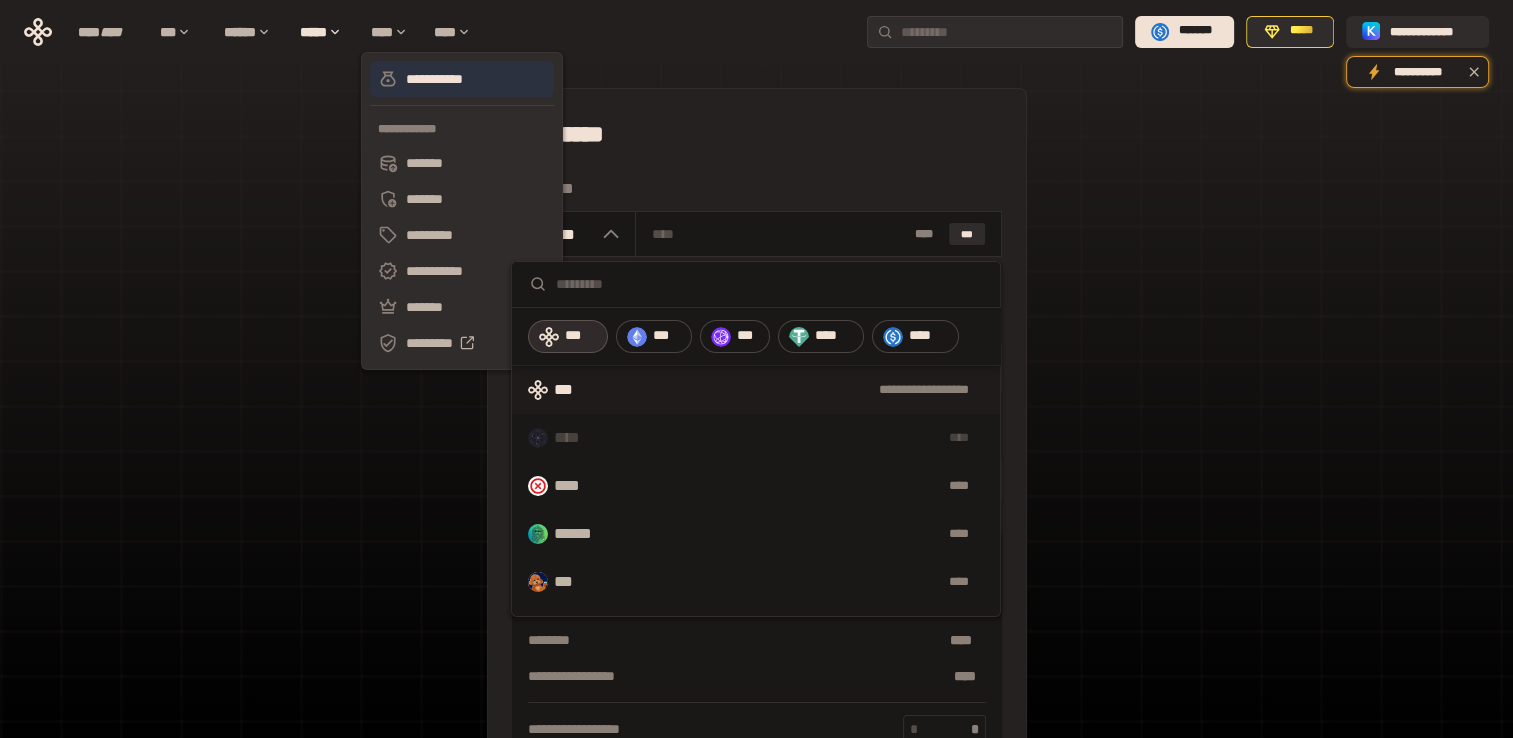 click on "**********" at bounding box center [462, 79] 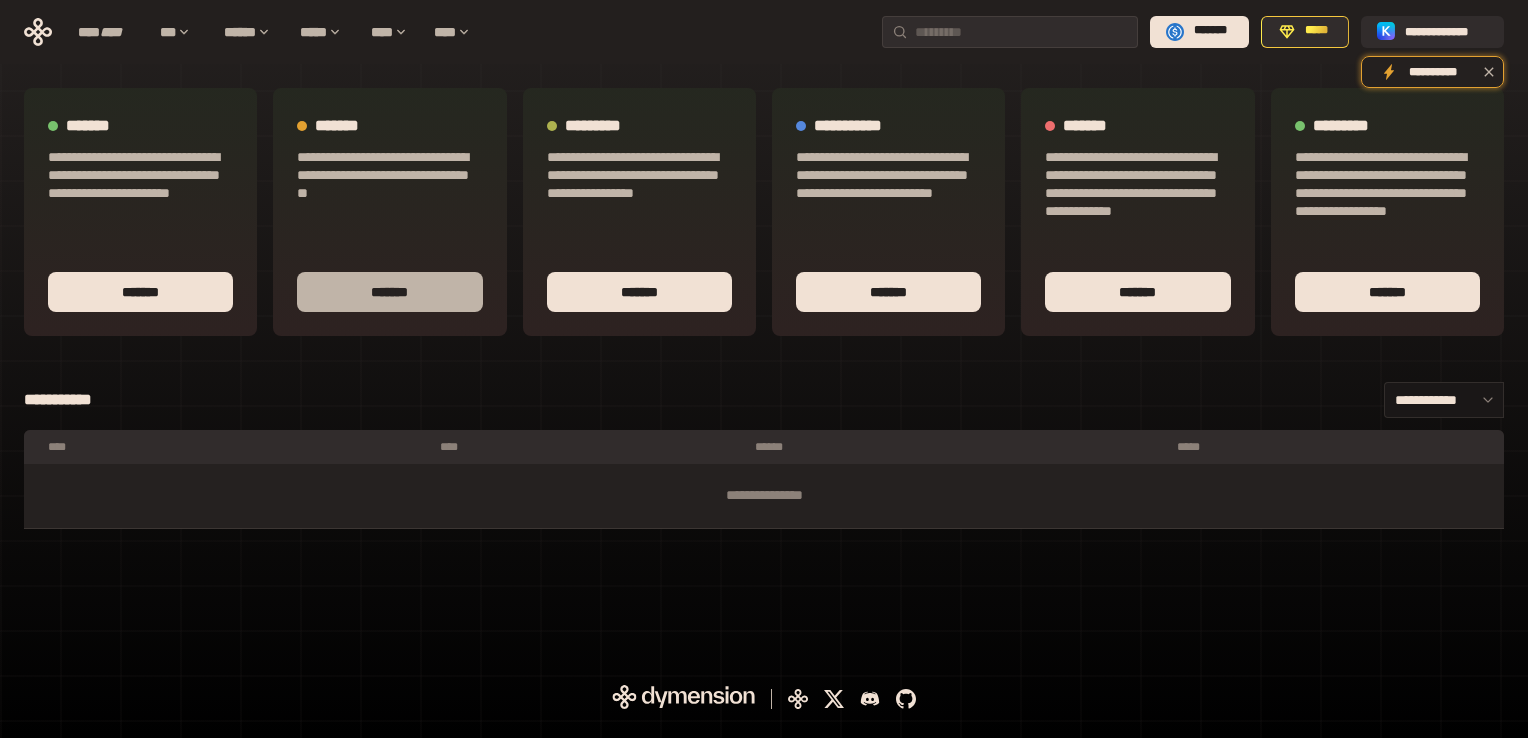 click on "*******" at bounding box center (389, 292) 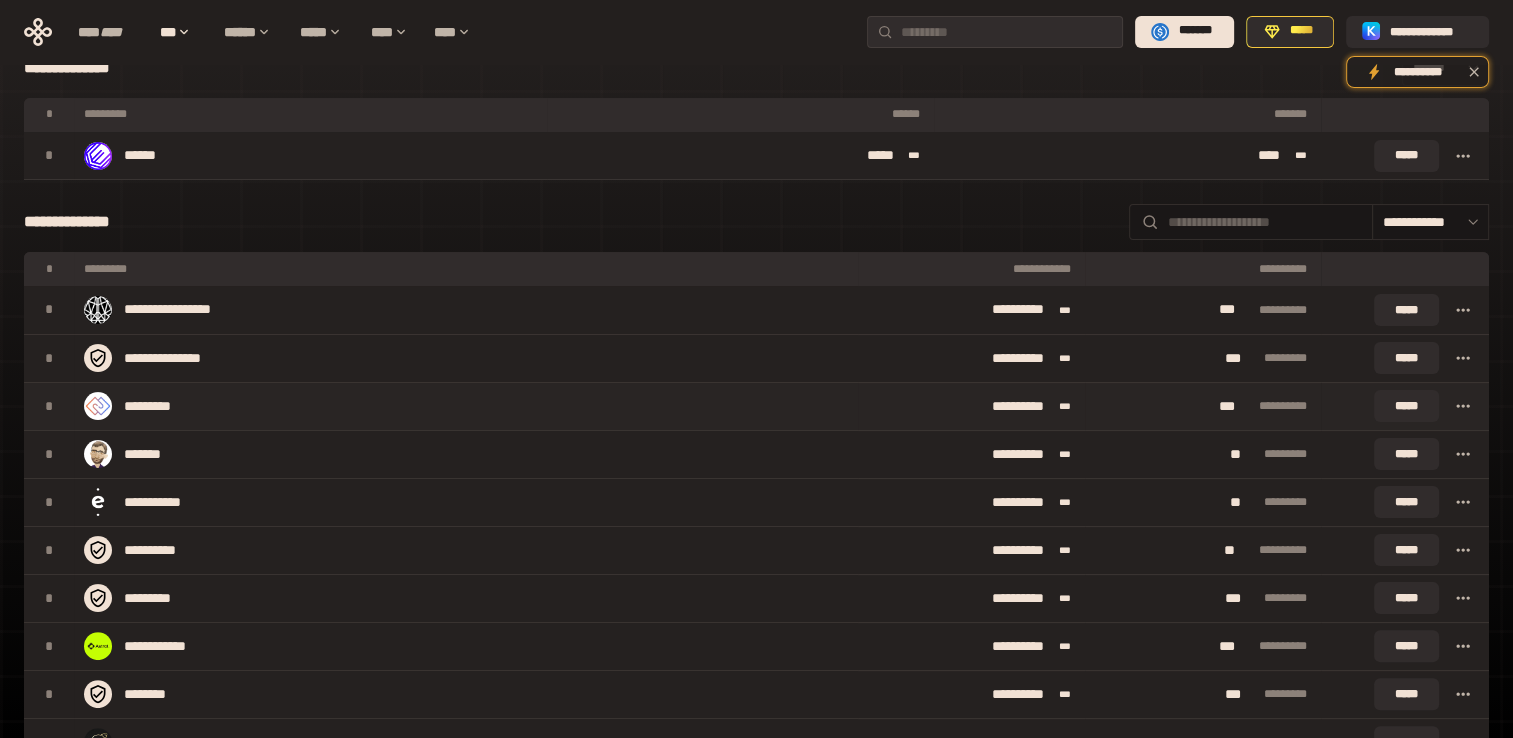 scroll, scrollTop: 324, scrollLeft: 0, axis: vertical 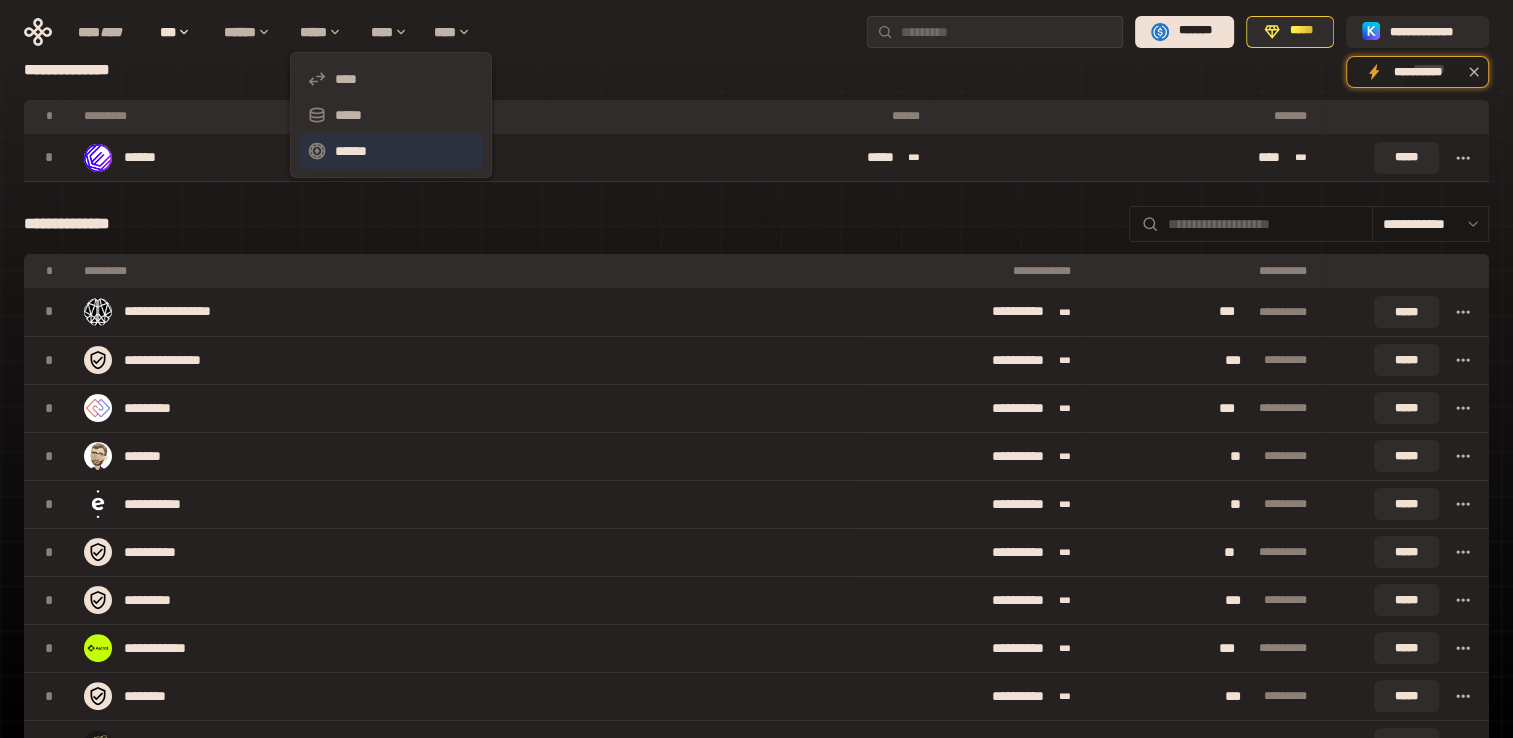 click 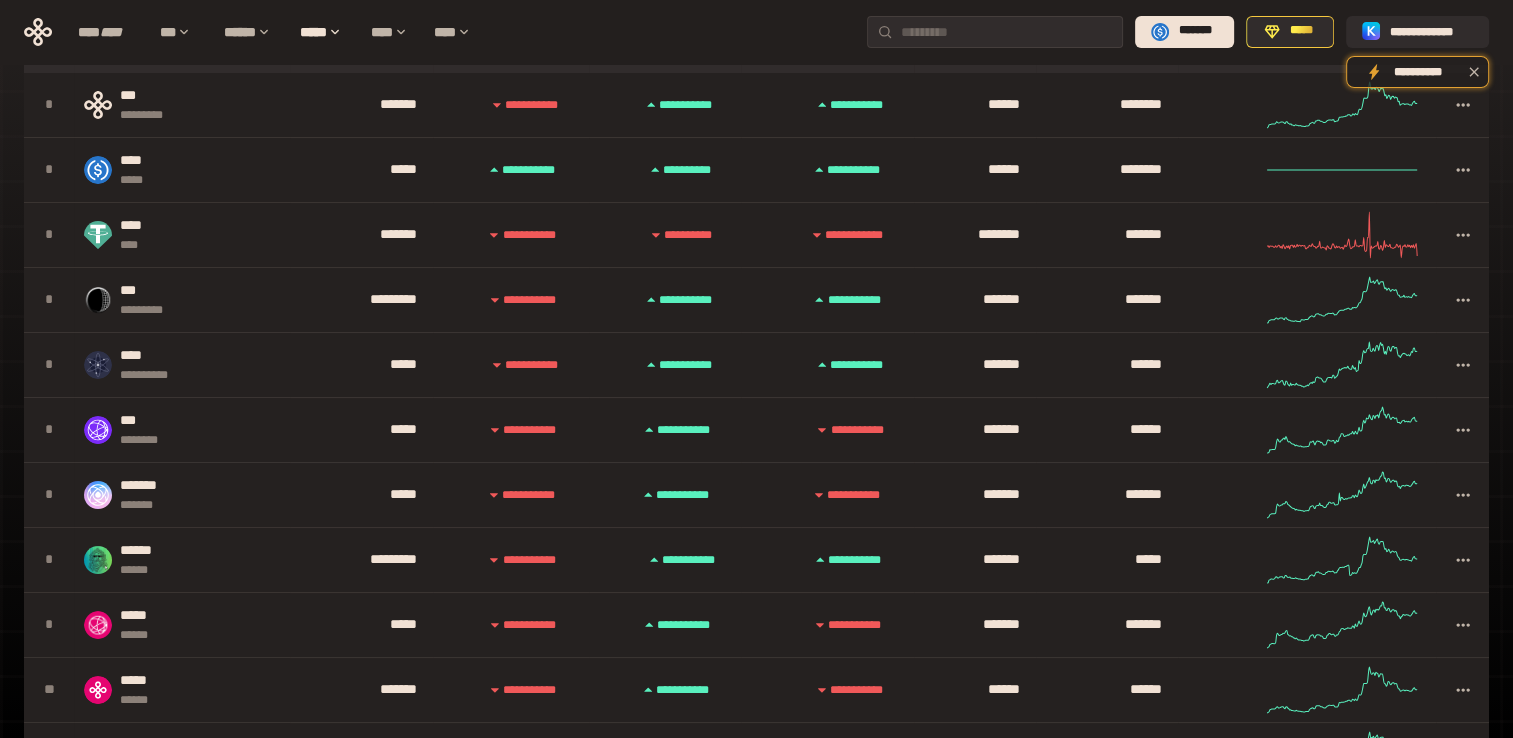 scroll, scrollTop: 0, scrollLeft: 0, axis: both 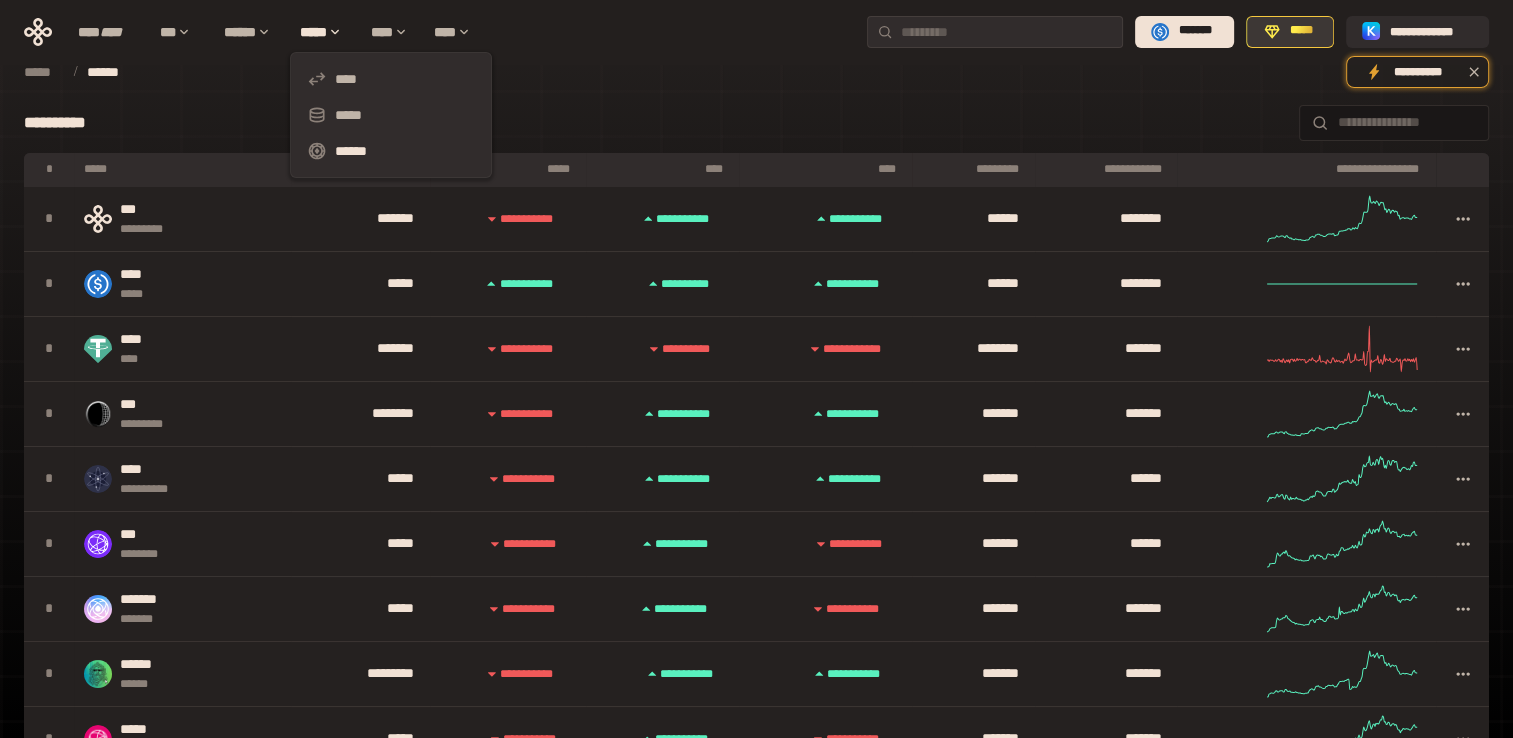 click on "*****" at bounding box center (1301, 31) 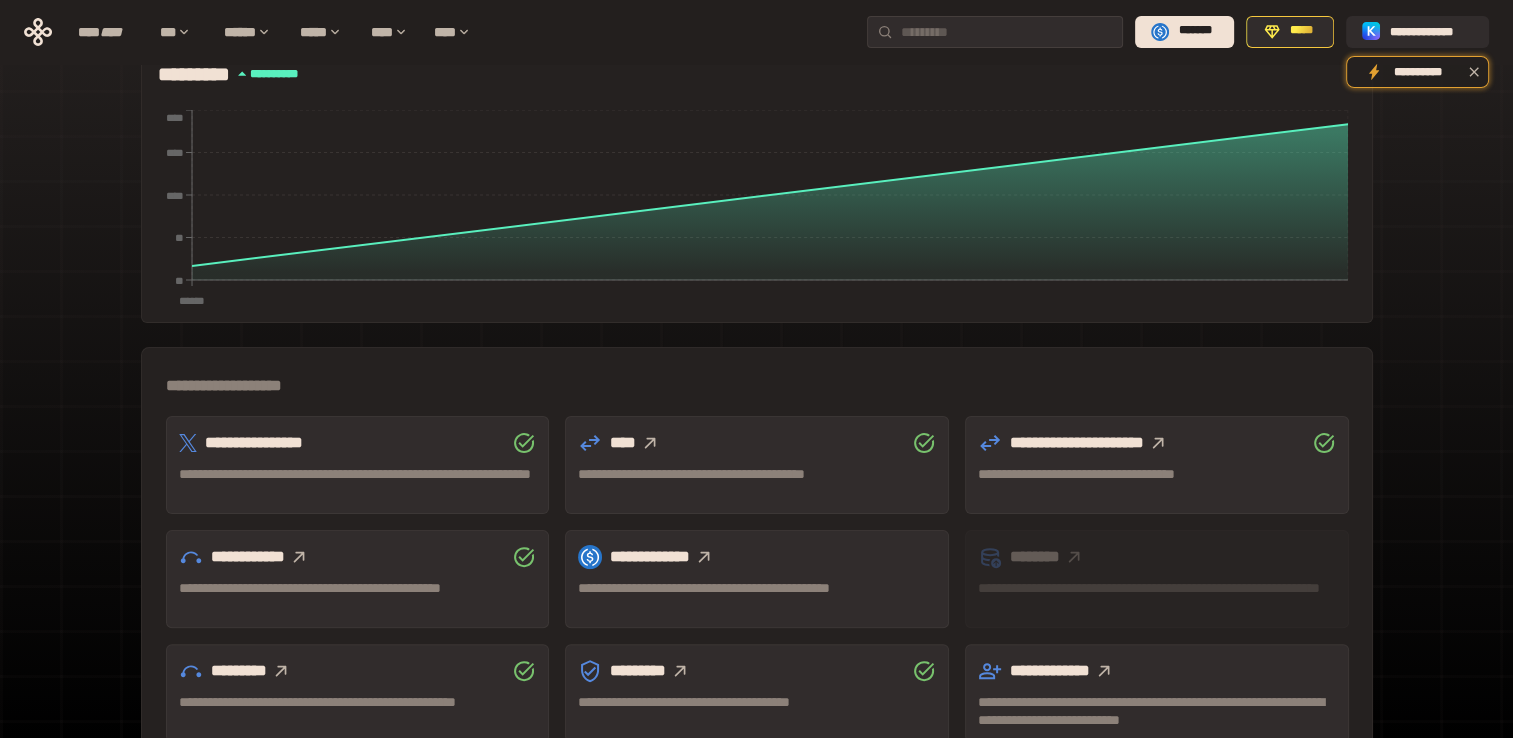 scroll, scrollTop: 400, scrollLeft: 0, axis: vertical 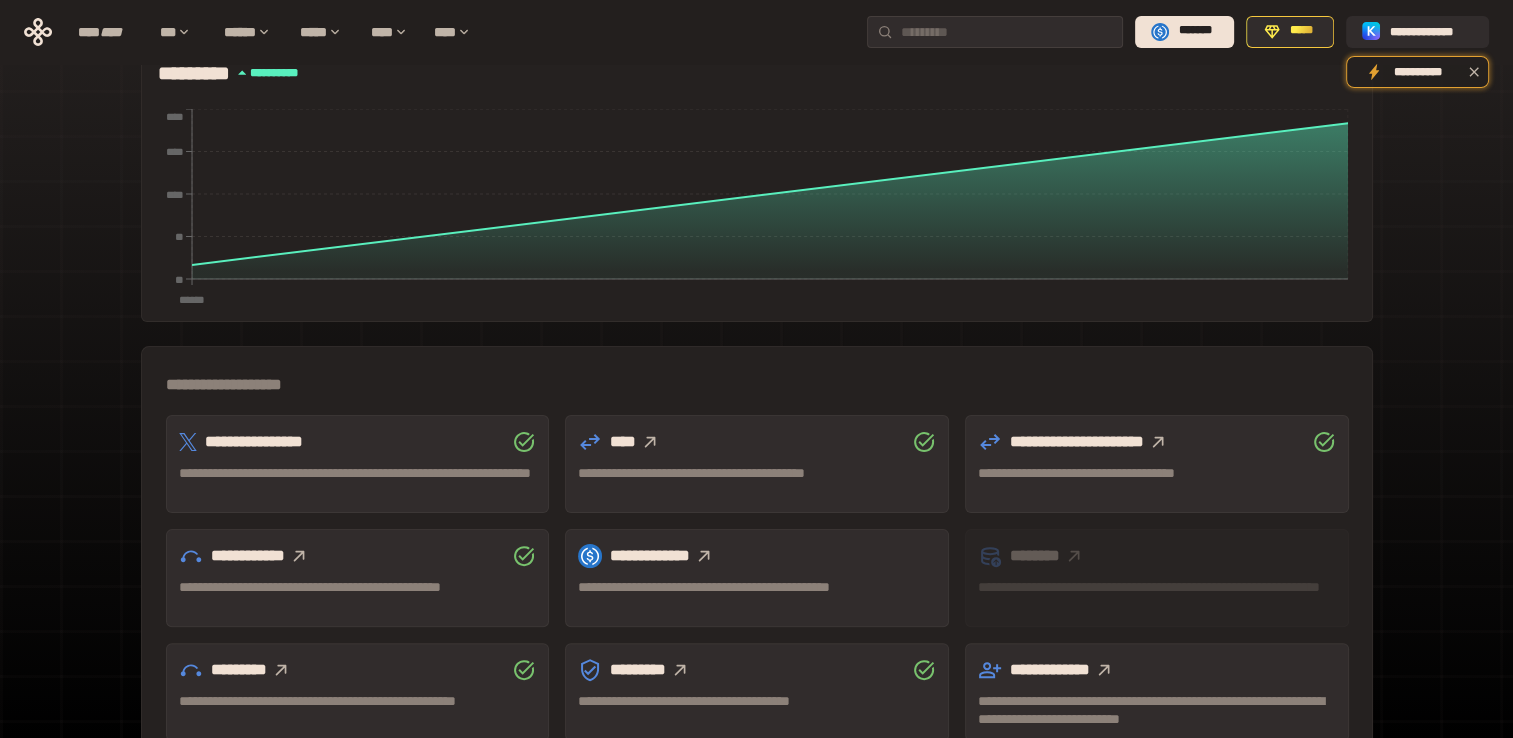 click on "**********" at bounding box center (757, 464) 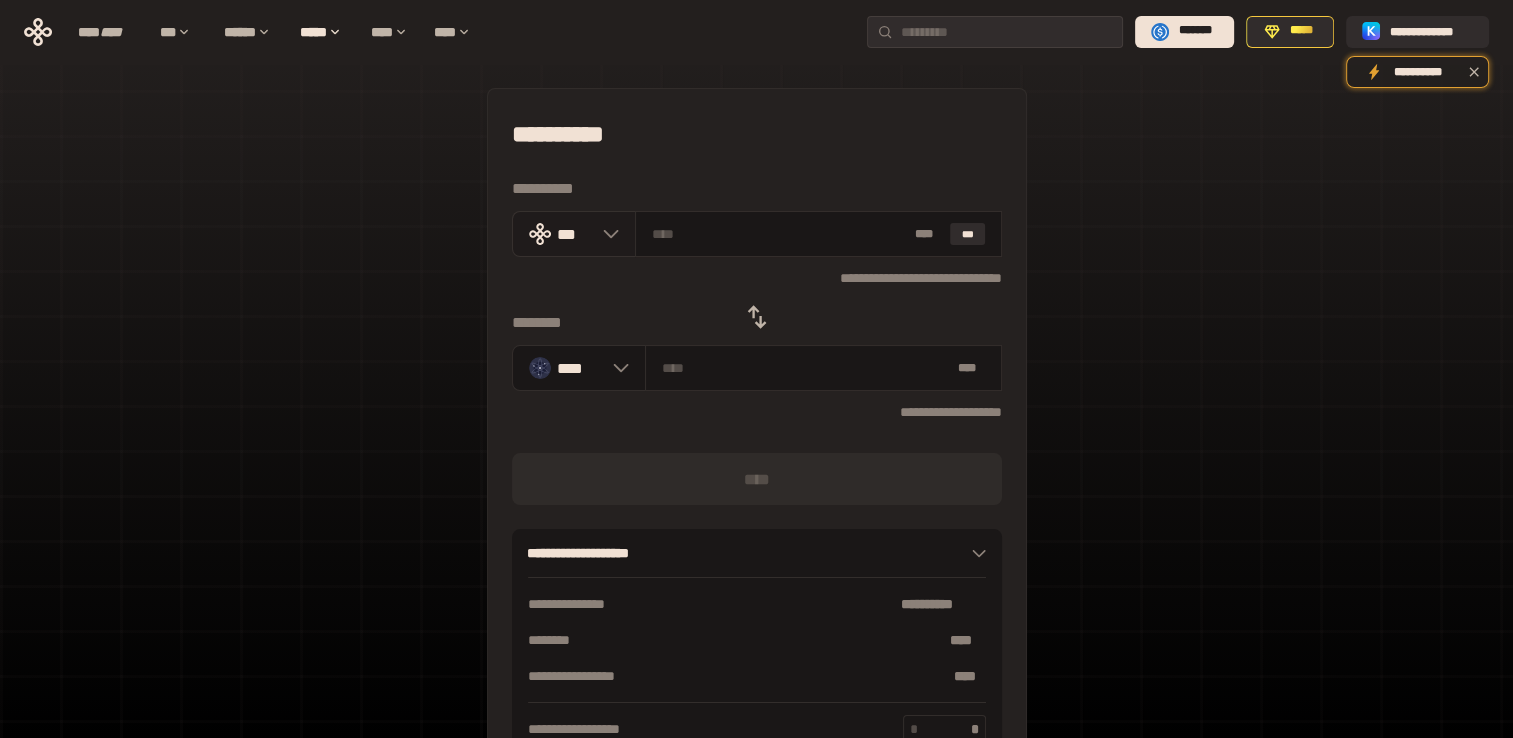 click on "***" at bounding box center (574, 234) 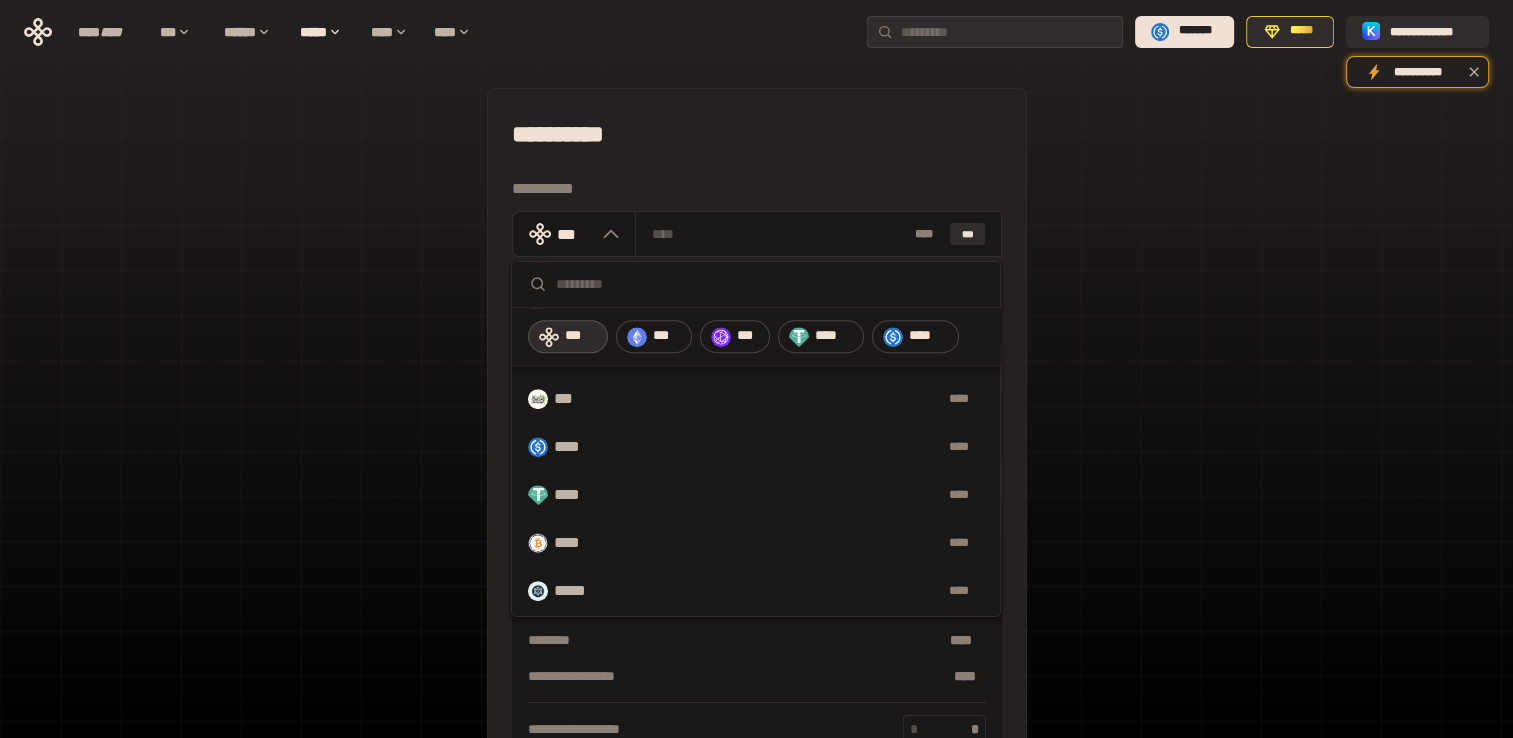 scroll, scrollTop: 1061, scrollLeft: 0, axis: vertical 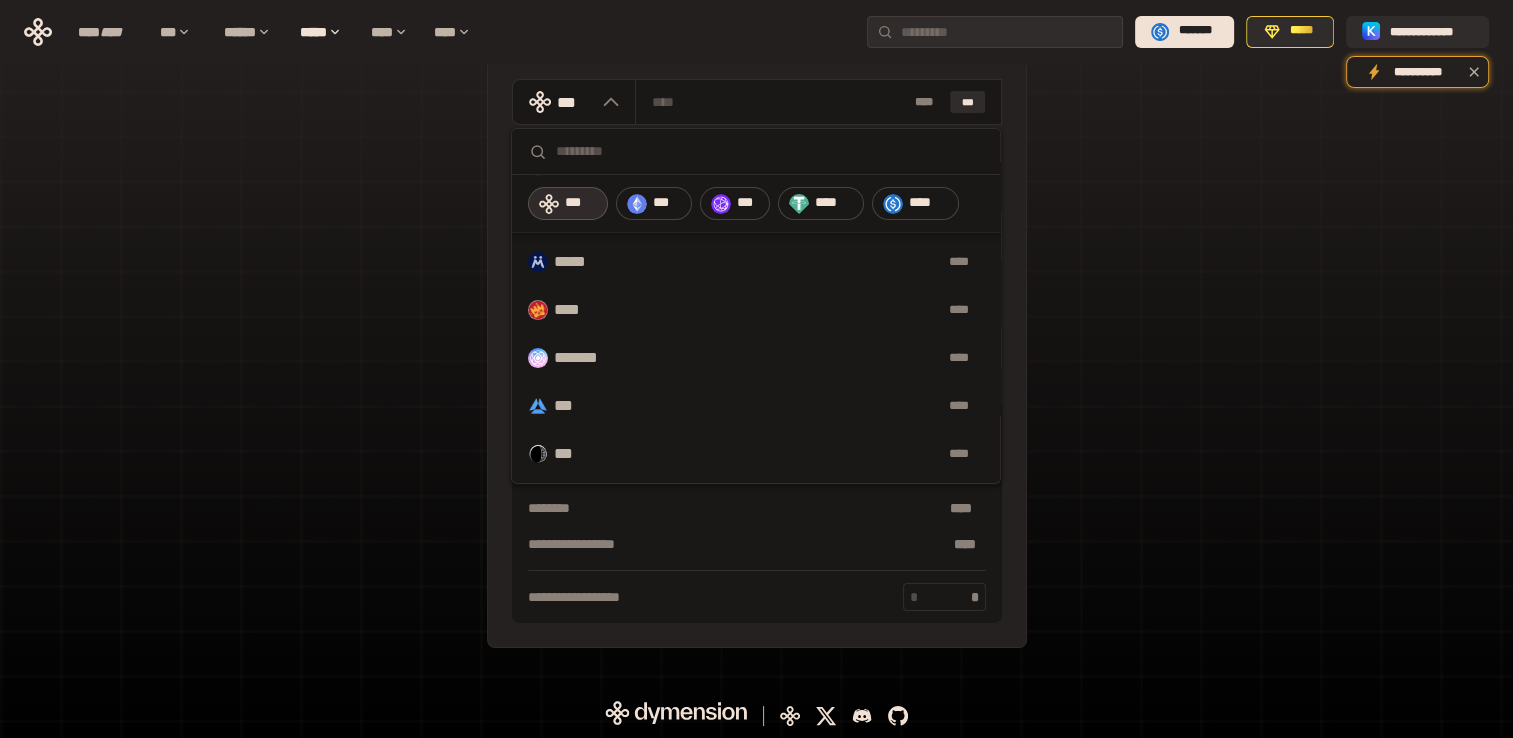 click on "[FIRST] [LAST] [STREET] [NUMBER] [CITY], [STATE] [ZIP]" at bounding box center [756, 312] 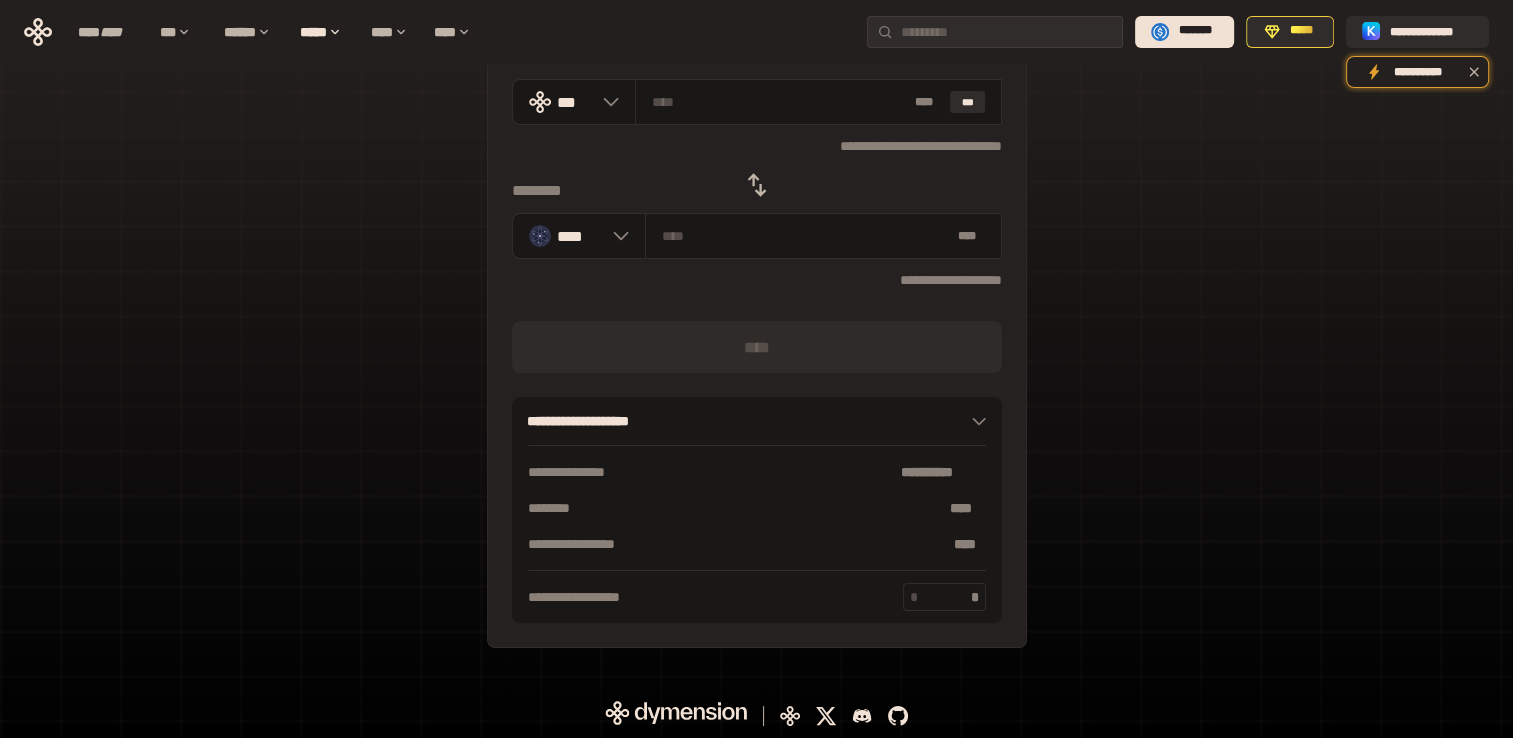 click on "[FIRST] [LAST] [STREET] [NUMBER] [CITY], [STATE] [ZIP]" at bounding box center (756, 312) 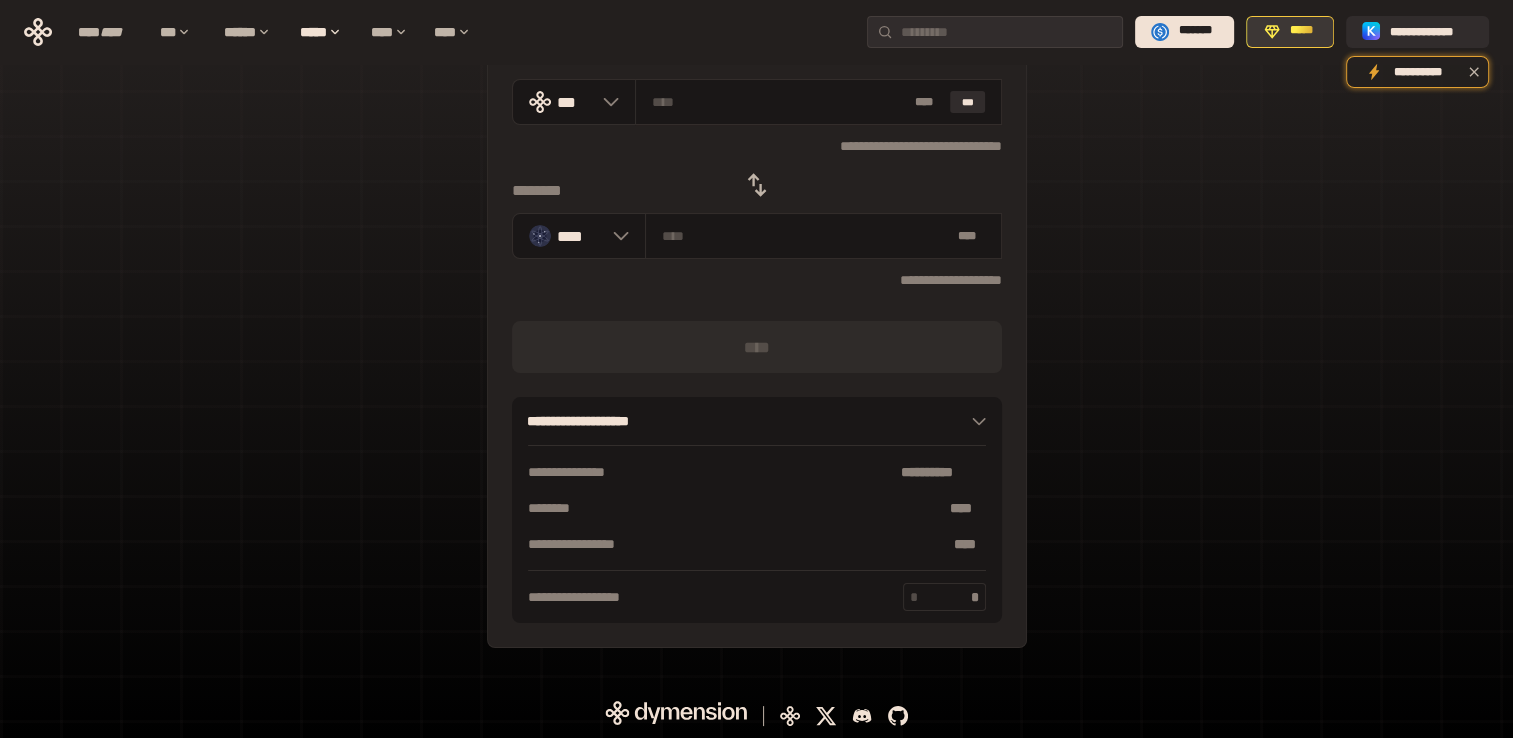 click on "*****" at bounding box center [1290, 32] 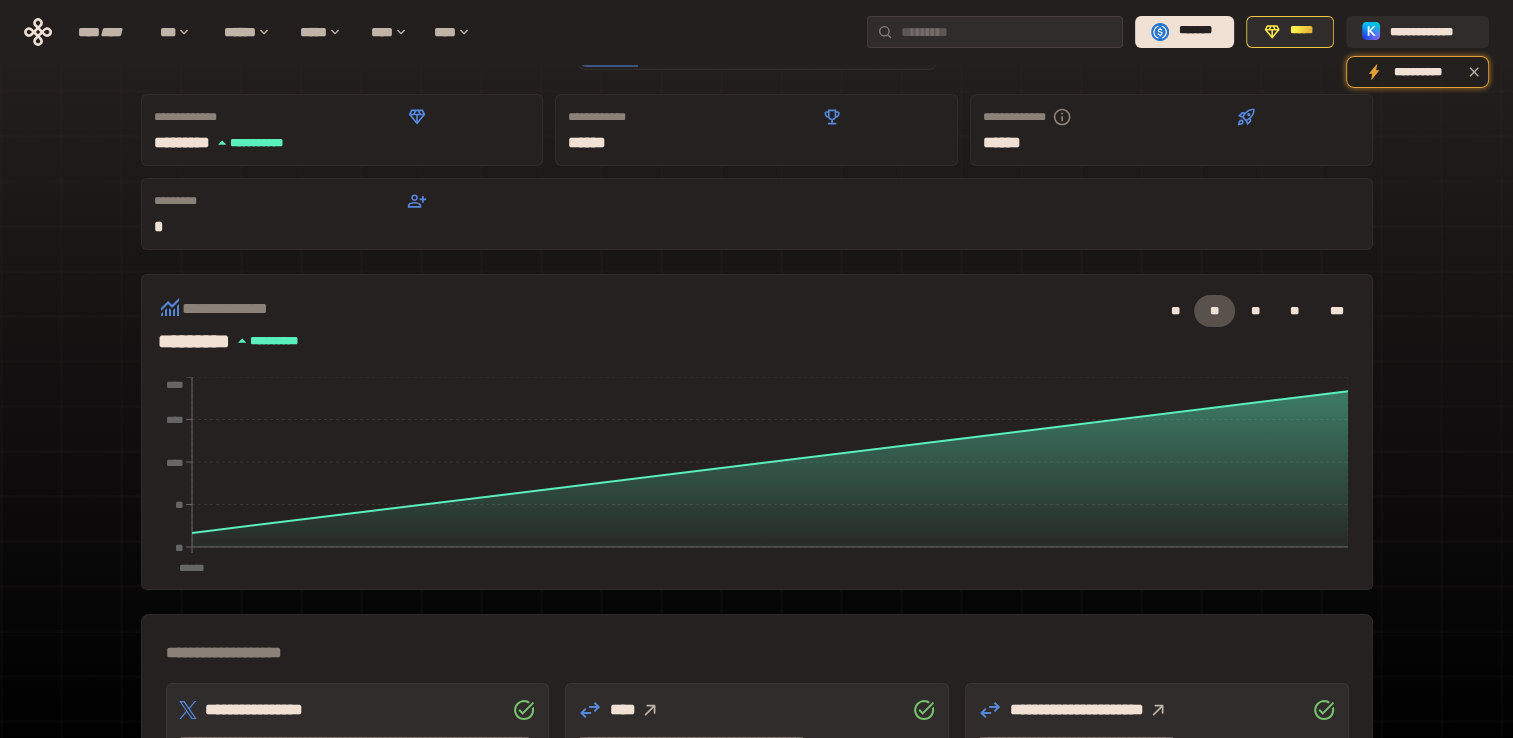 click on "**********" at bounding box center [1119, 117] 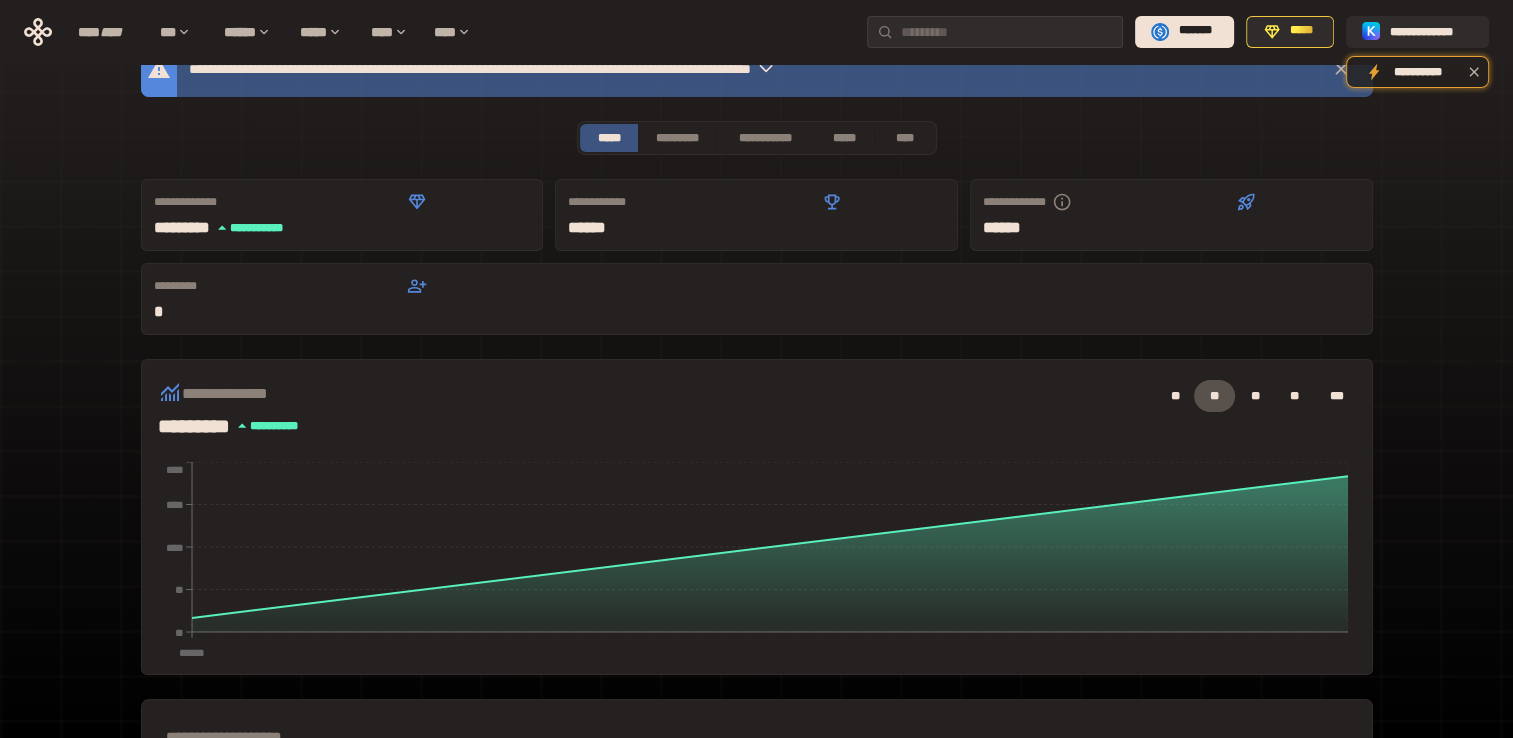 scroll, scrollTop: 0, scrollLeft: 0, axis: both 